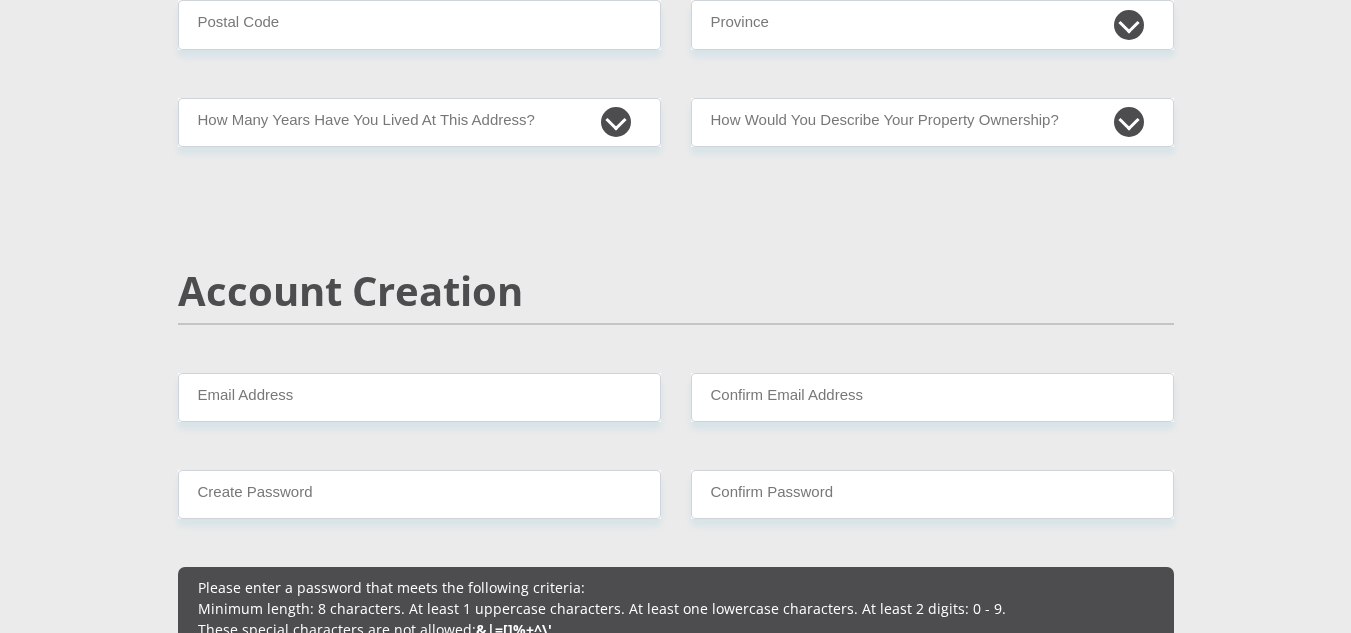 scroll, scrollTop: 1300, scrollLeft: 0, axis: vertical 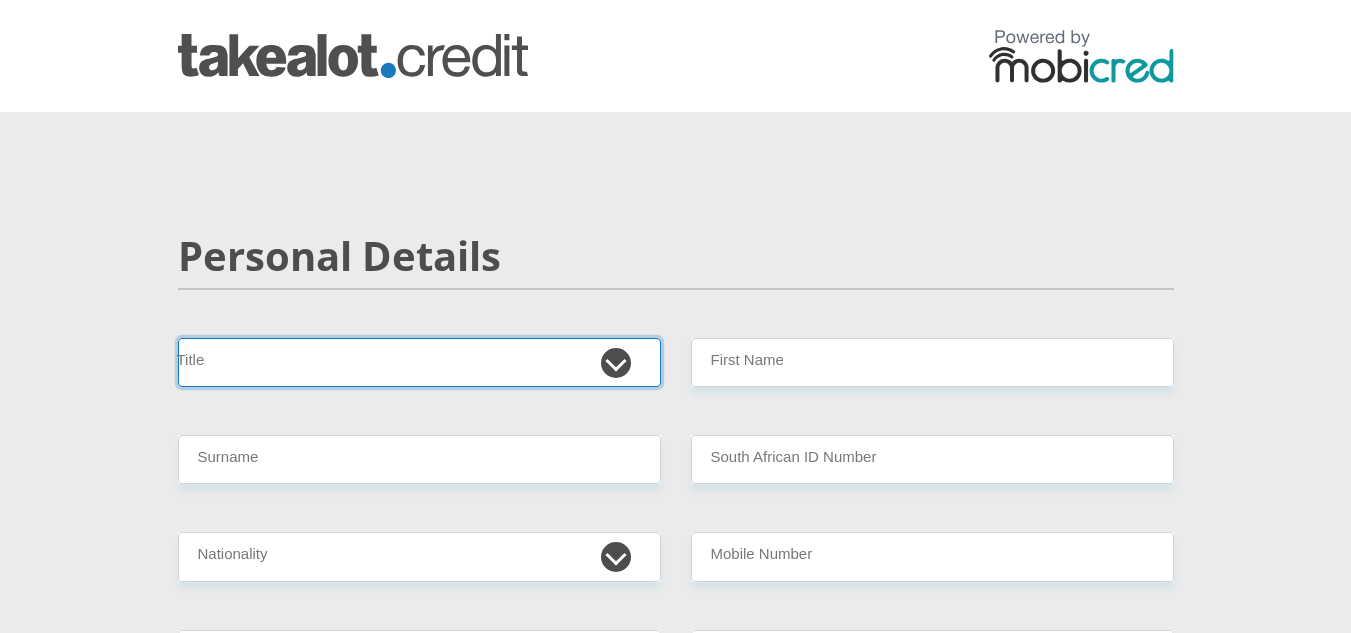 click on "Mr
Ms
Mrs
Dr
Other" at bounding box center [419, 362] 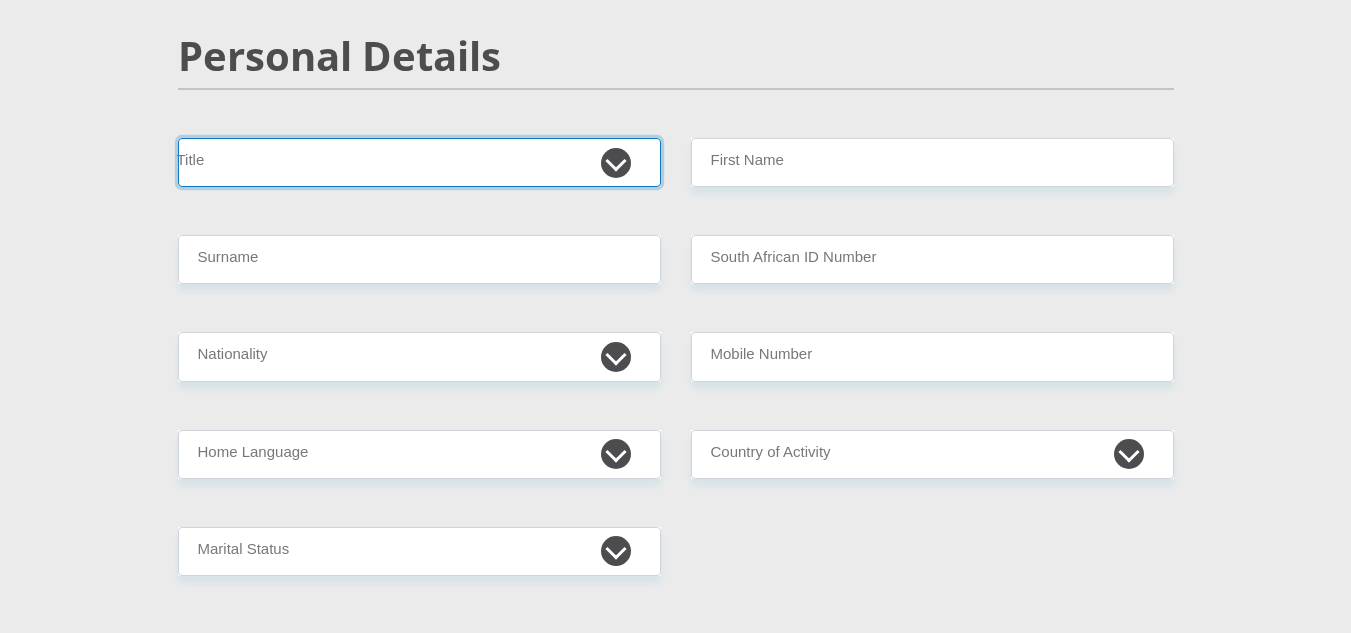 click on "Mr
Ms
Mrs
Dr
Other" at bounding box center [419, 162] 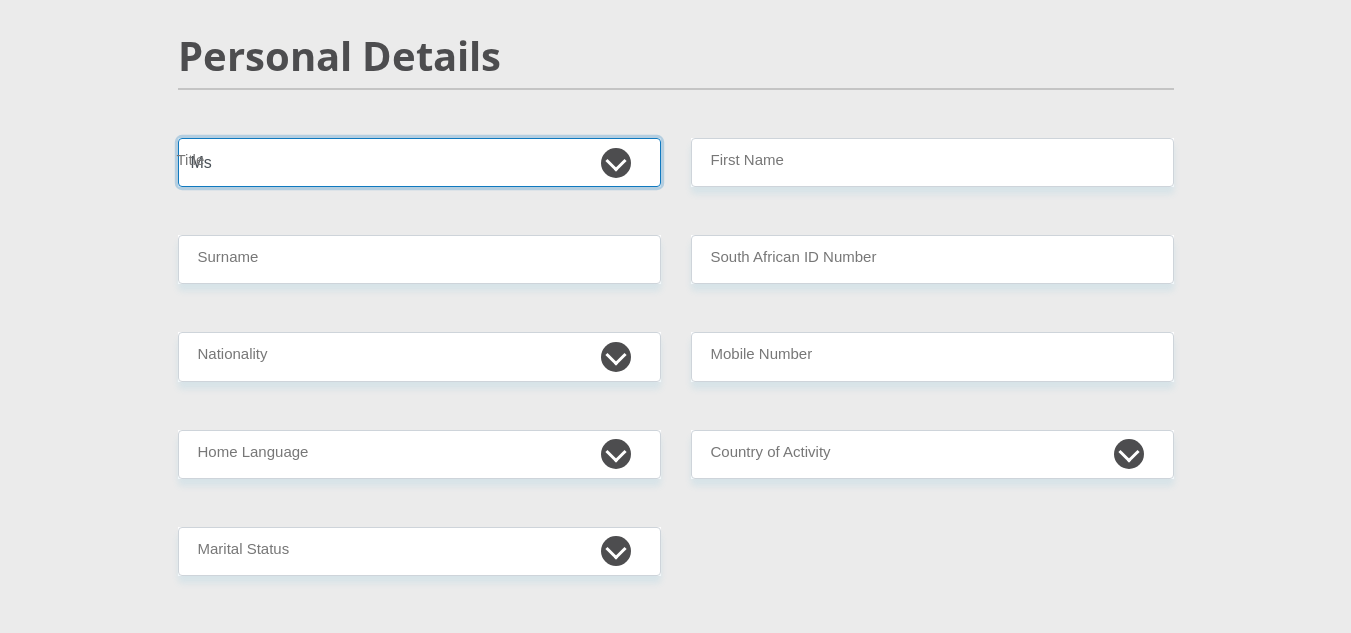 click on "Mr
Ms
Mrs
Dr
Other" at bounding box center [419, 162] 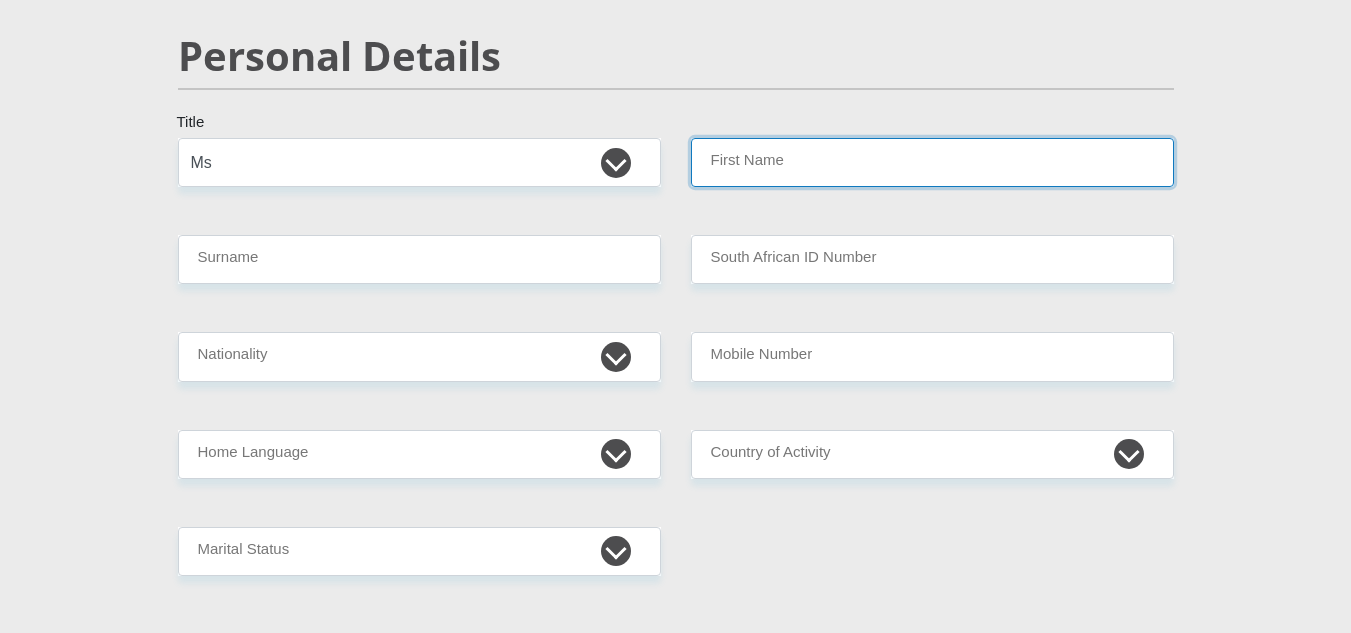 click on "First Name" at bounding box center (932, 162) 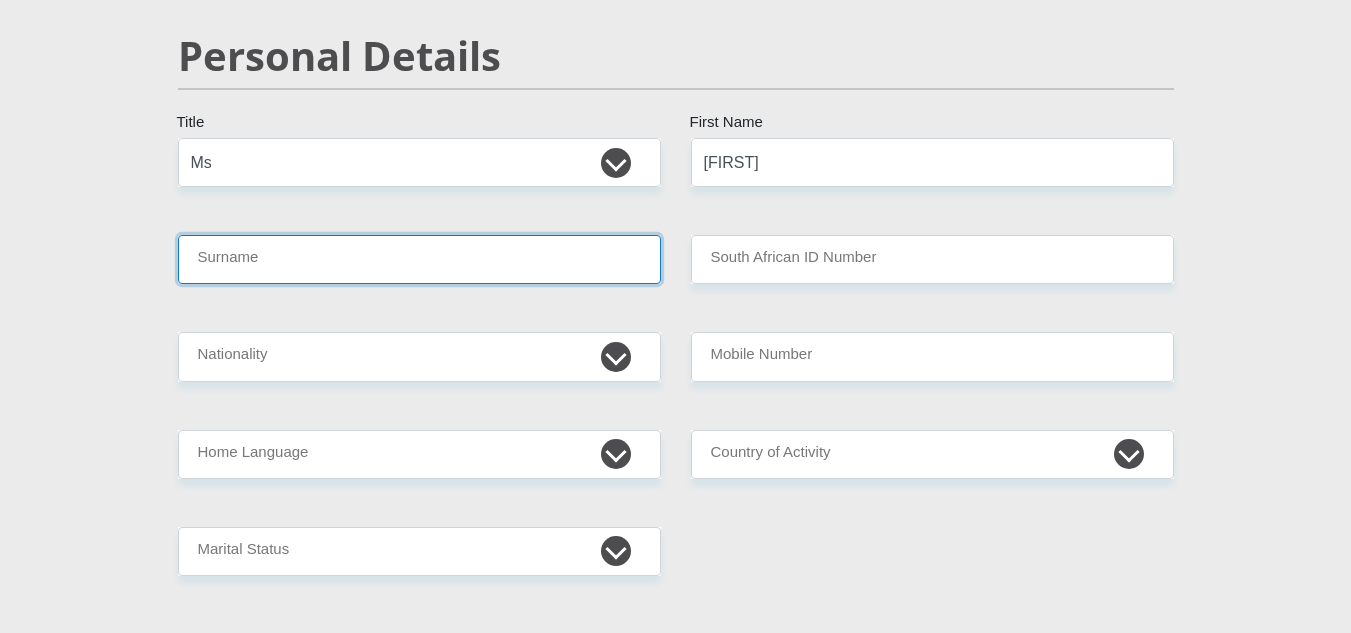 type on "[LAST]" 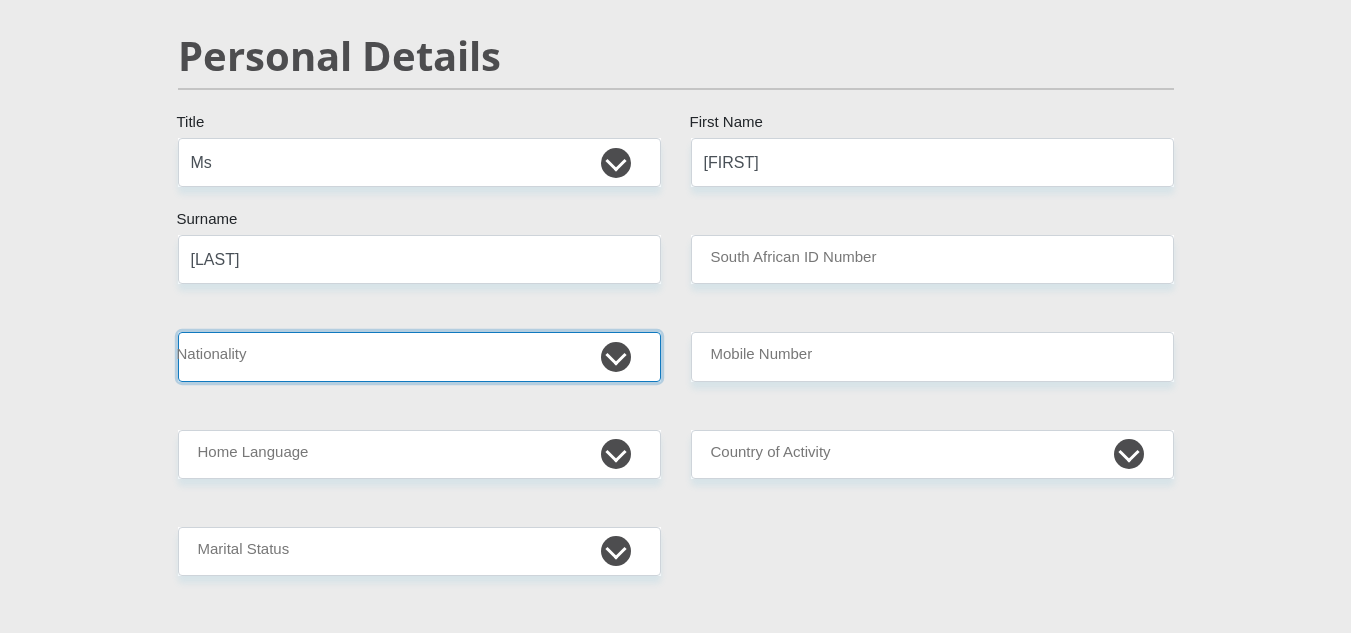 select on "ZAF" 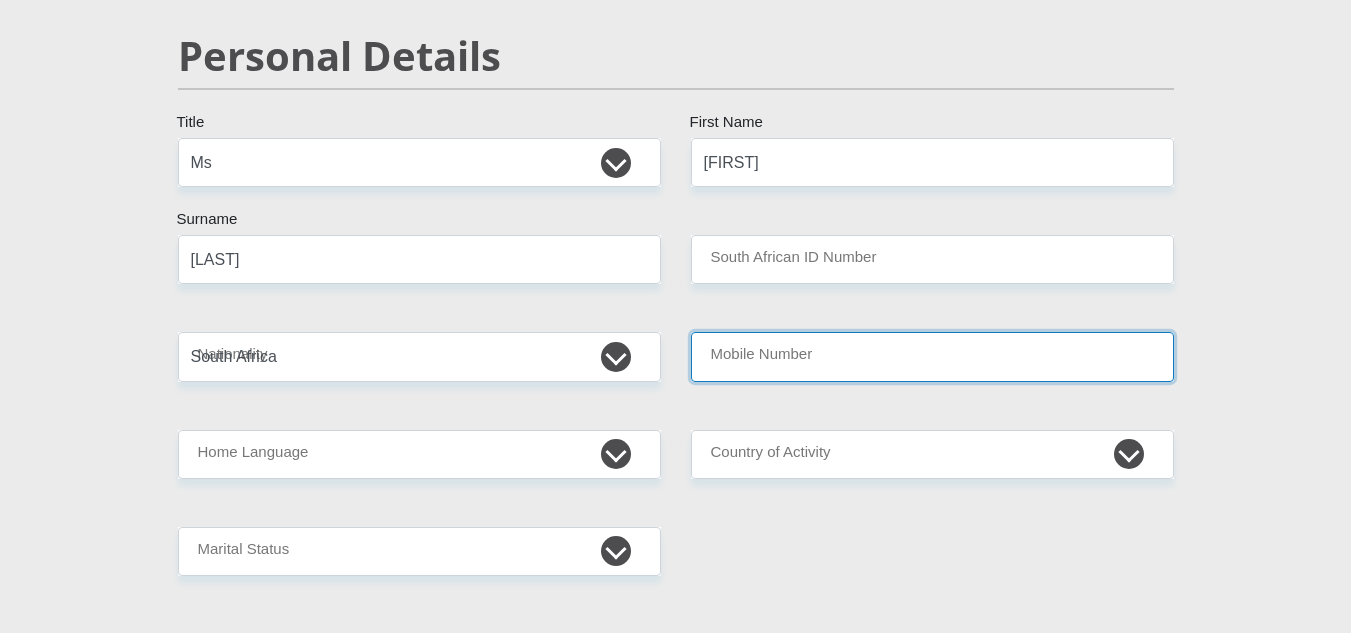 type on "[PHONE]" 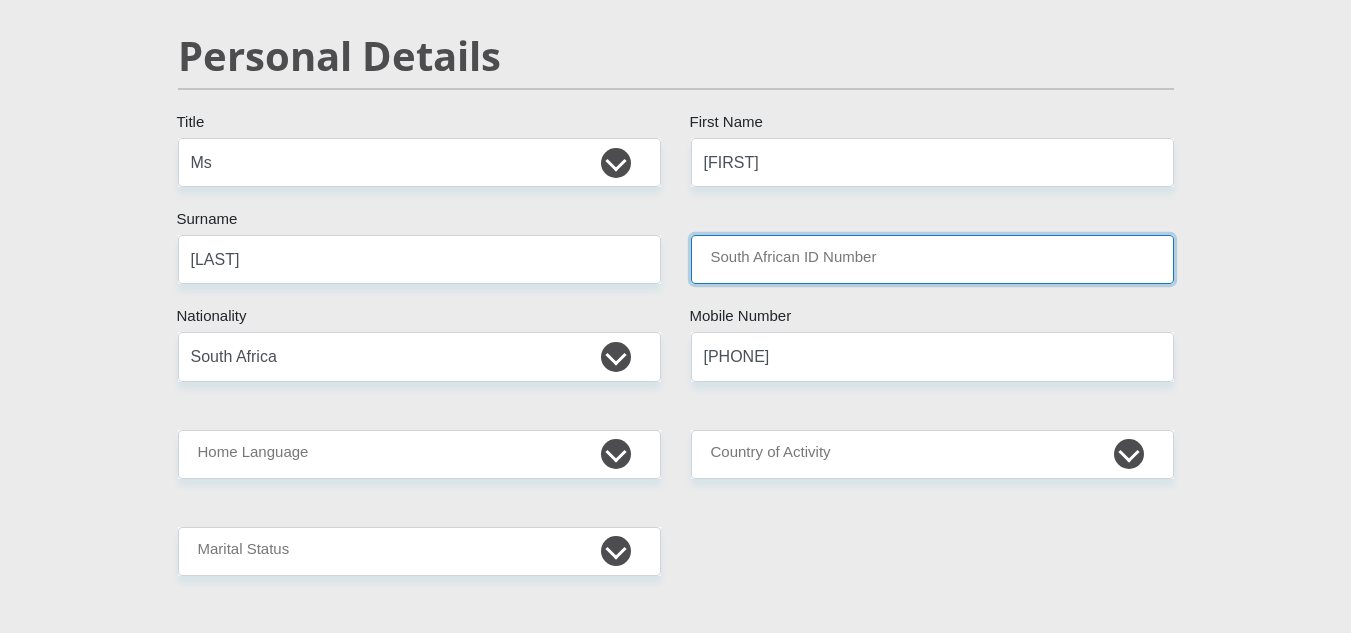 click on "South African ID Number" at bounding box center [932, 259] 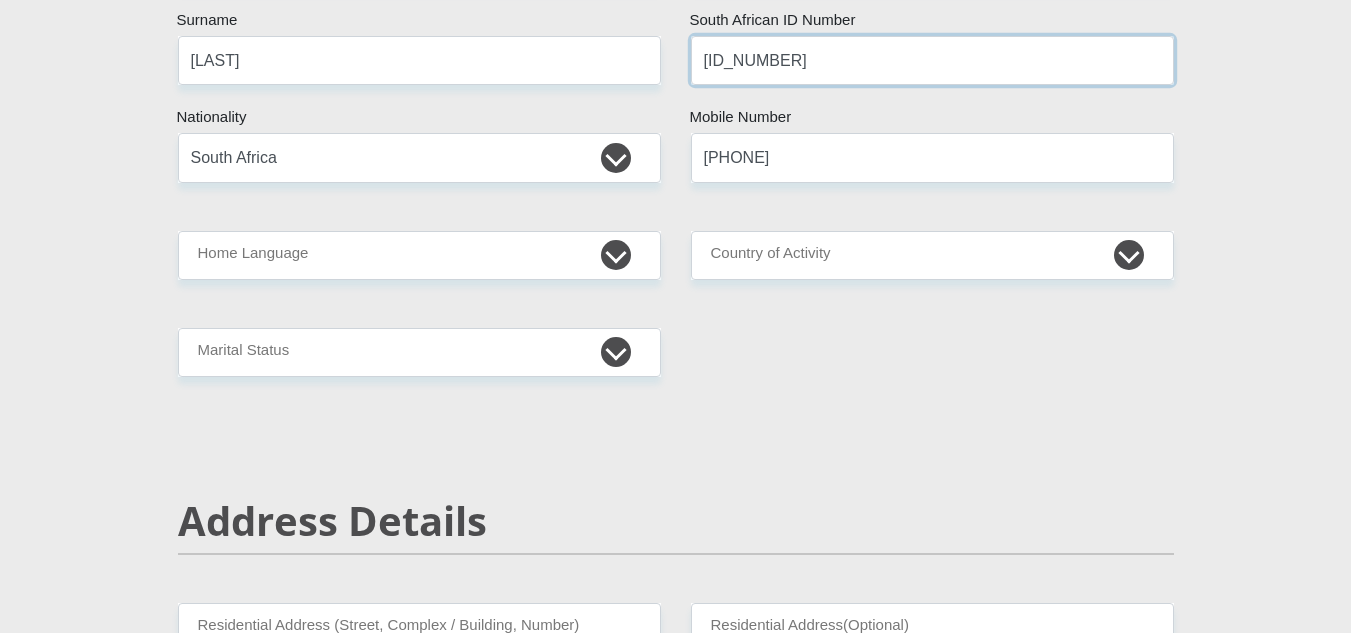 scroll, scrollTop: 400, scrollLeft: 0, axis: vertical 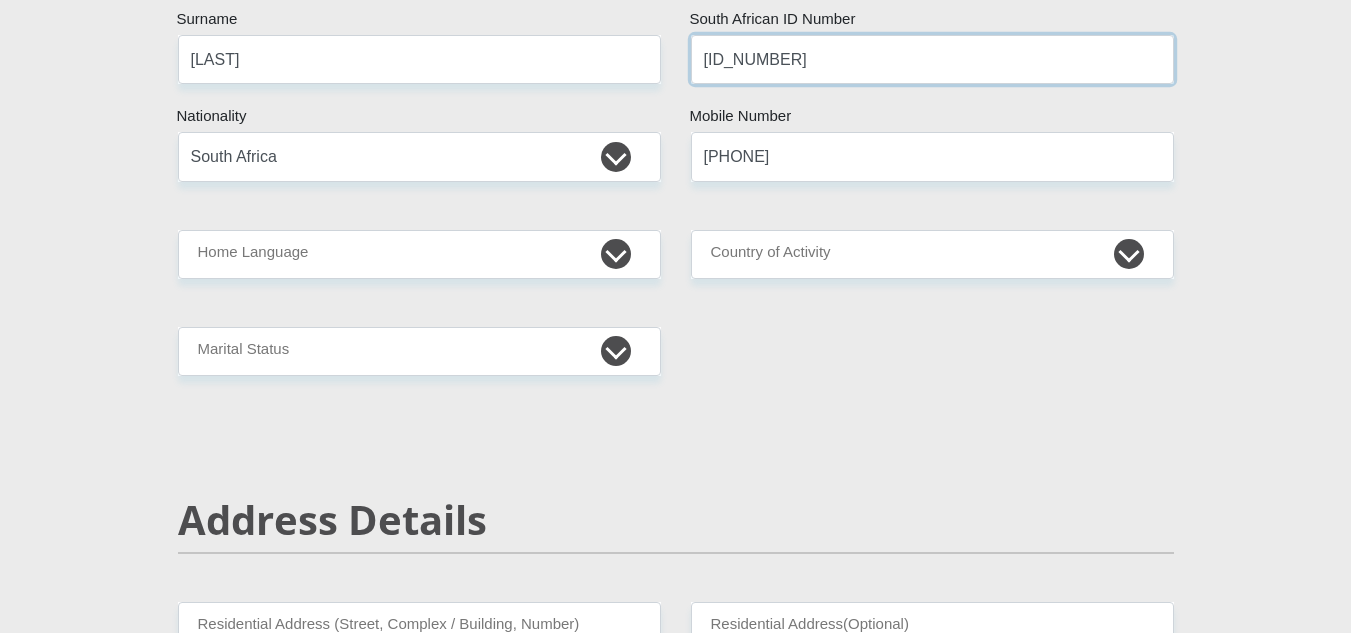 type on "[ID_NUMBER]" 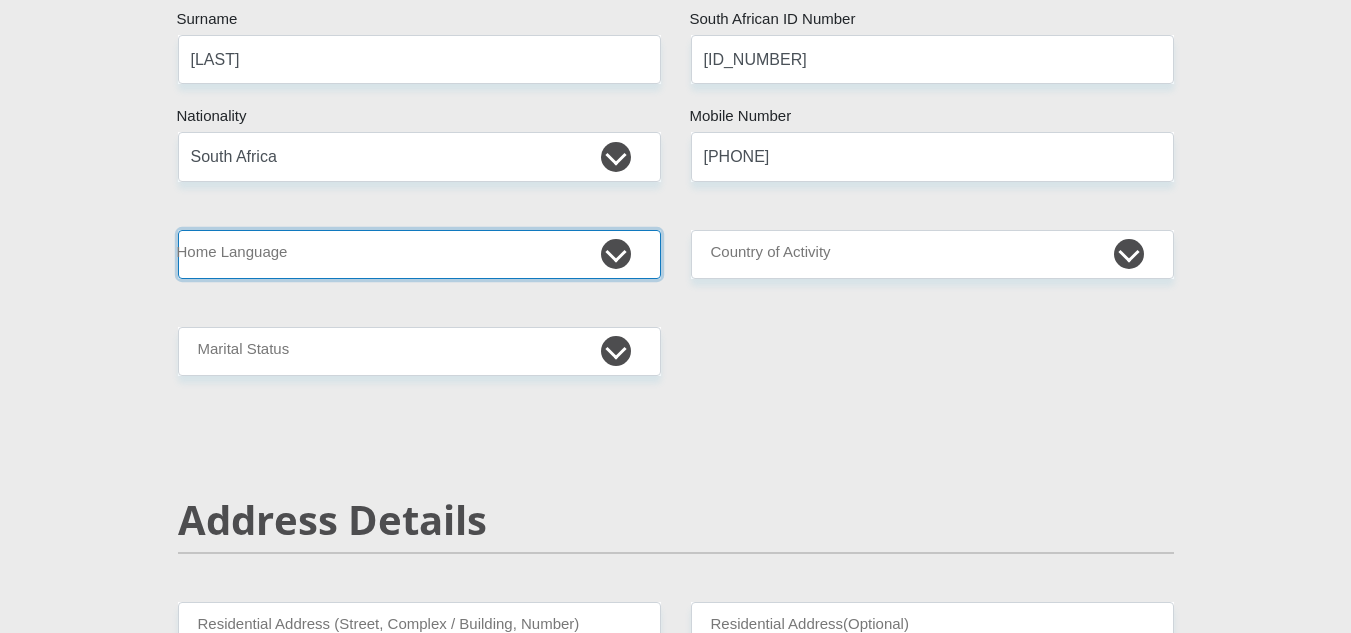click on "Afrikaans
English
Sepedi
South Ndebele
Southern Sotho
Swati
Tsonga
Tswana
Venda
Xhosa
Zulu
Other" at bounding box center [419, 254] 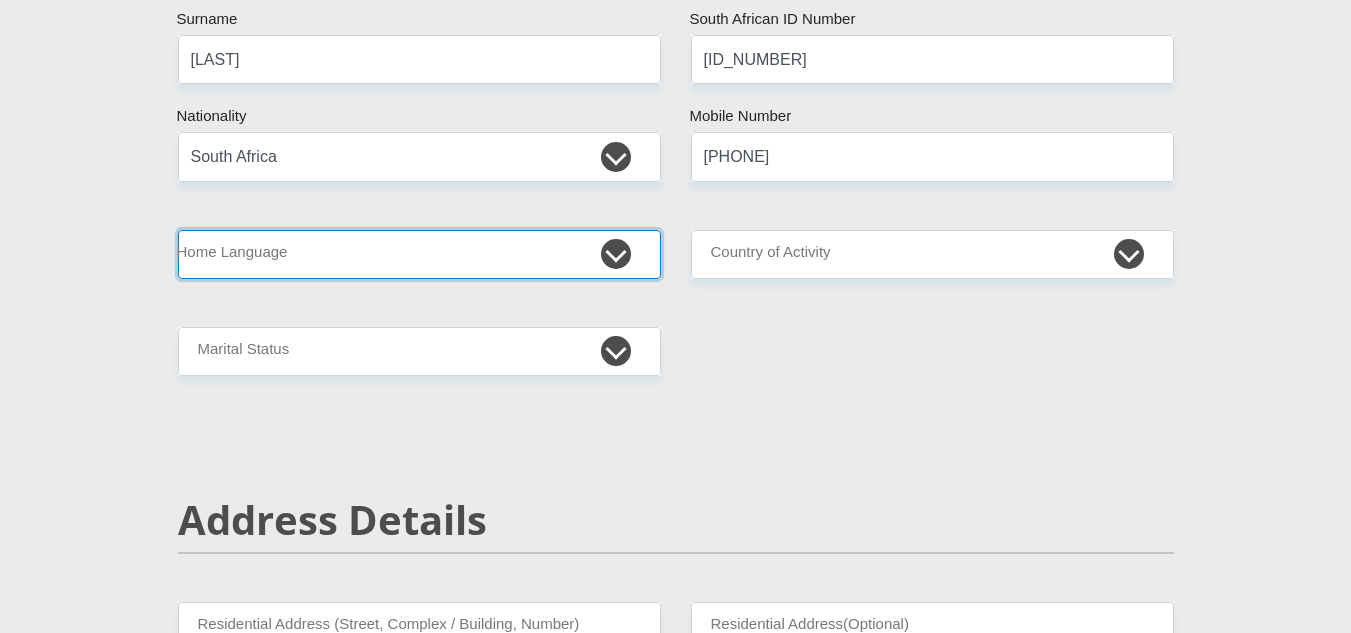 select on "eng" 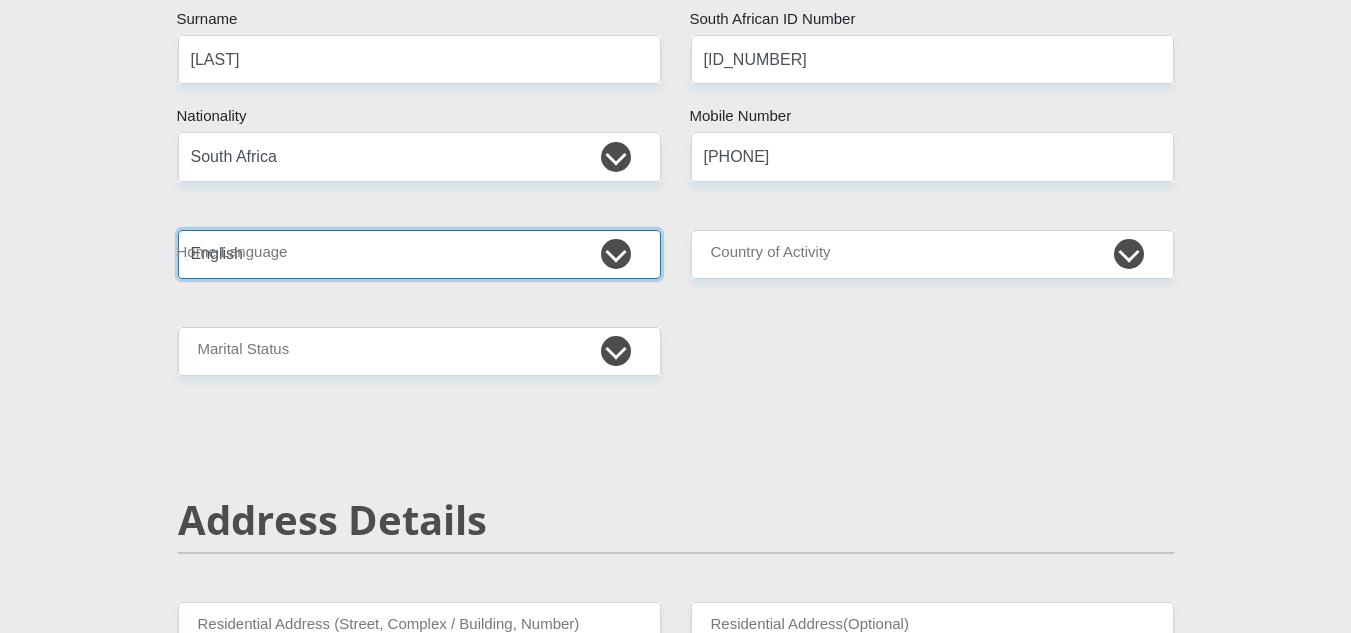 click on "Afrikaans
English
Sepedi
South Ndebele
Southern Sotho
Swati
Tsonga
Tswana
Venda
Xhosa
Zulu
Other" at bounding box center [419, 254] 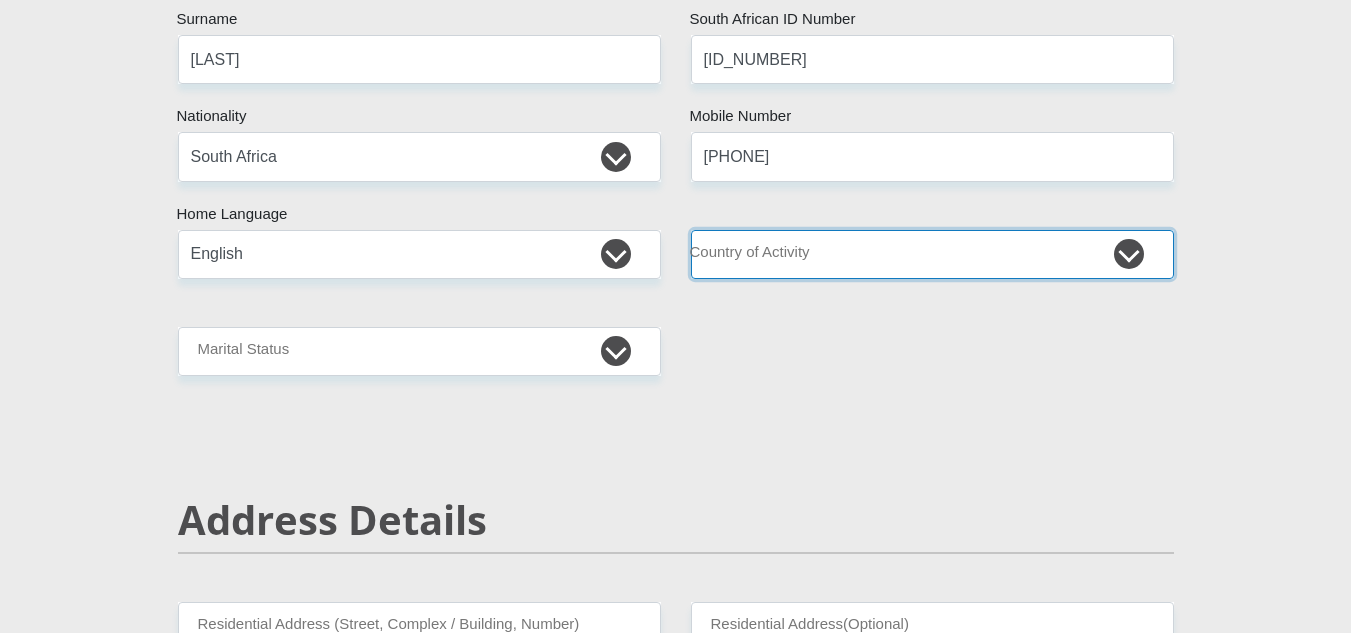 click on "South Africa
Afghanistan
Aland Islands
Albania
Algeria
America Samoa
American Virgin Islands
Andorra
Angola
Anguilla
Antarctica
Antigua and Barbuda
Argentina
Armenia
Aruba
Ascension Island
Australia
Austria
Azerbaijan
Chad" at bounding box center [932, 254] 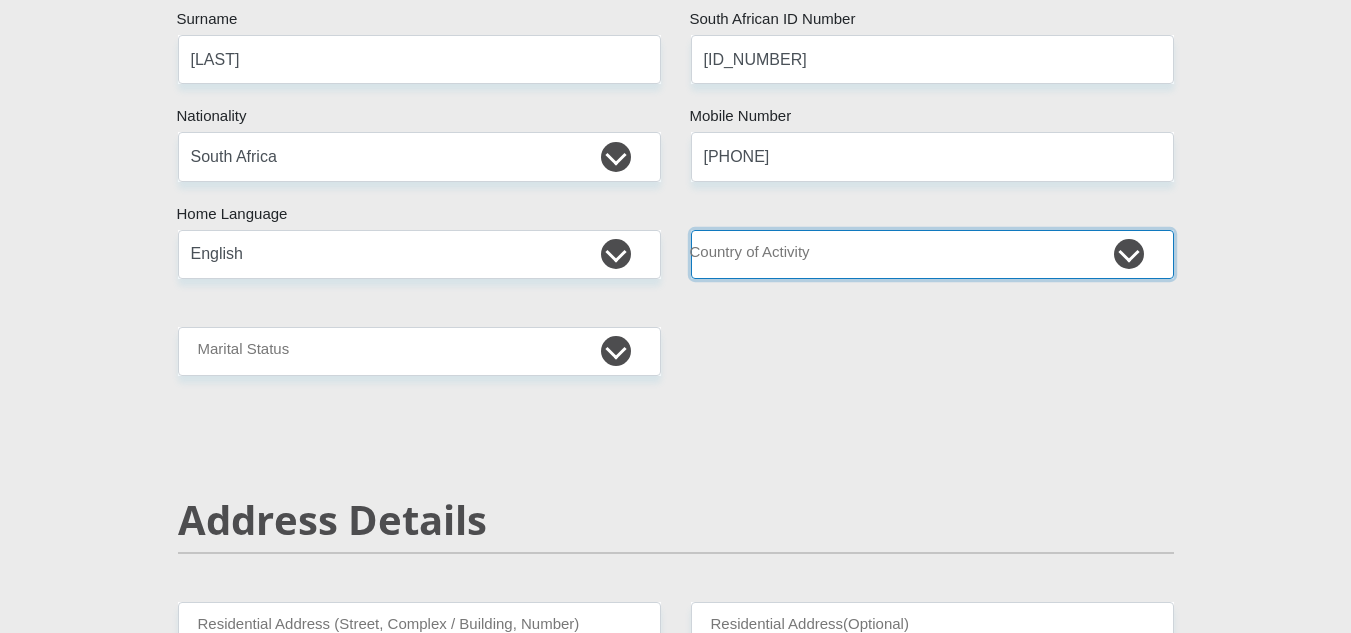 select on "ZAF" 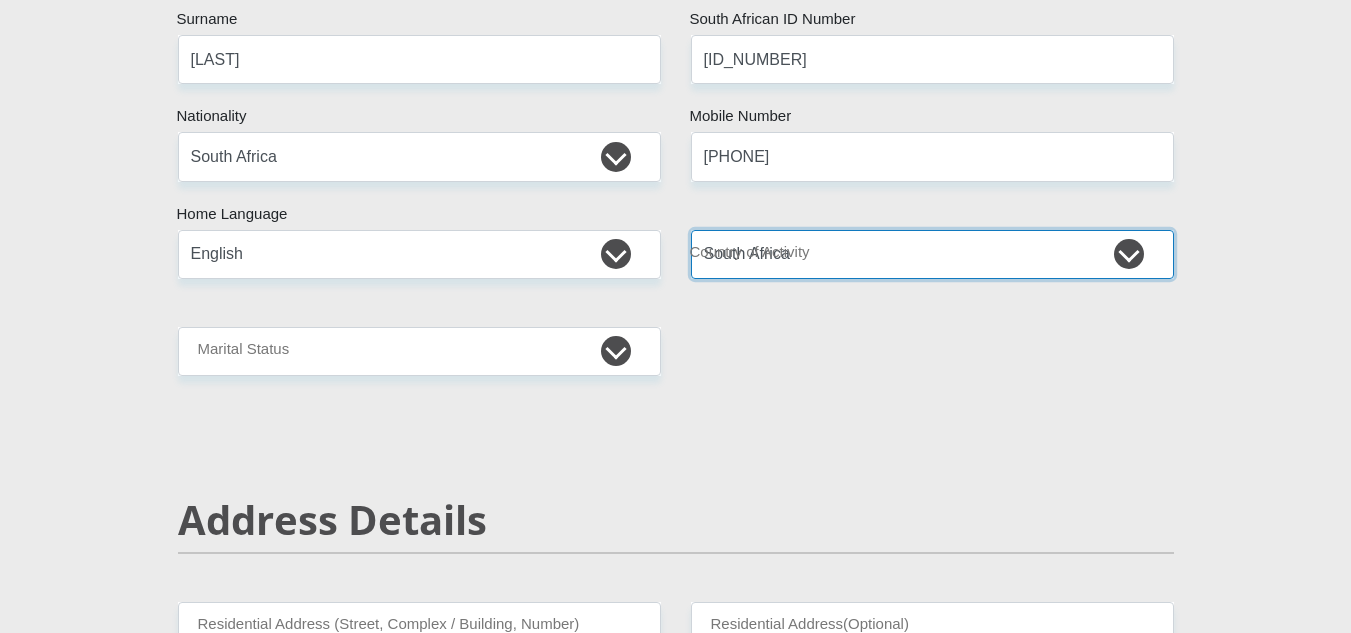 click on "South Africa
Afghanistan
Aland Islands
Albania
Algeria
America Samoa
American Virgin Islands
Andorra
Angola
Anguilla
Antarctica
Antigua and Barbuda
Argentina
Armenia
Aruba
Ascension Island
Australia
Austria
Azerbaijan
Chad" at bounding box center [932, 254] 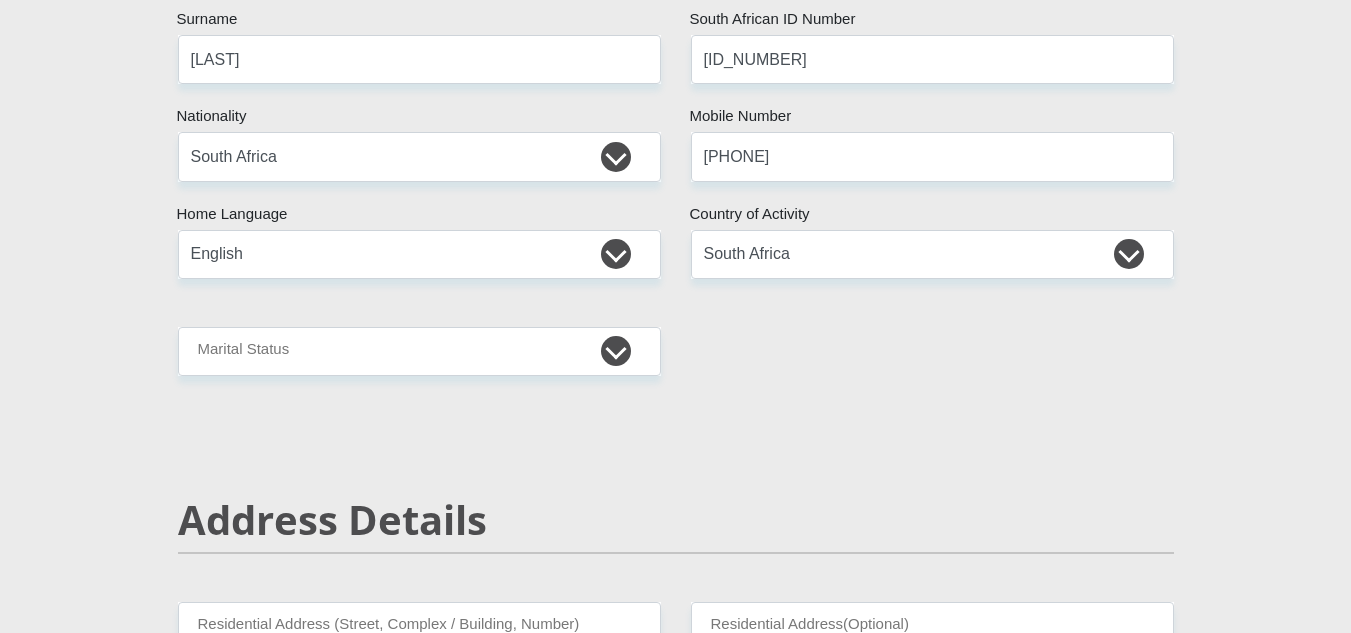 click on "Mr
Ms
Mrs
Dr
Other
Title
[FIRST]
First Name
[LAST]
Surname
[ID_NUMBER]
South African ID Number
Please input valid ID number
[COUNTRY]
[COUNTRY]
[COUNTRY]
[COUNTRY]
[COUNTRY]
[COUNTRY]
[COUNTRY]
[COUNTRY]
[COUNTRY]
[COUNTRY]
[COUNTRY] and [COUNTRY]
[COUNTRY]" at bounding box center (676, 2778) 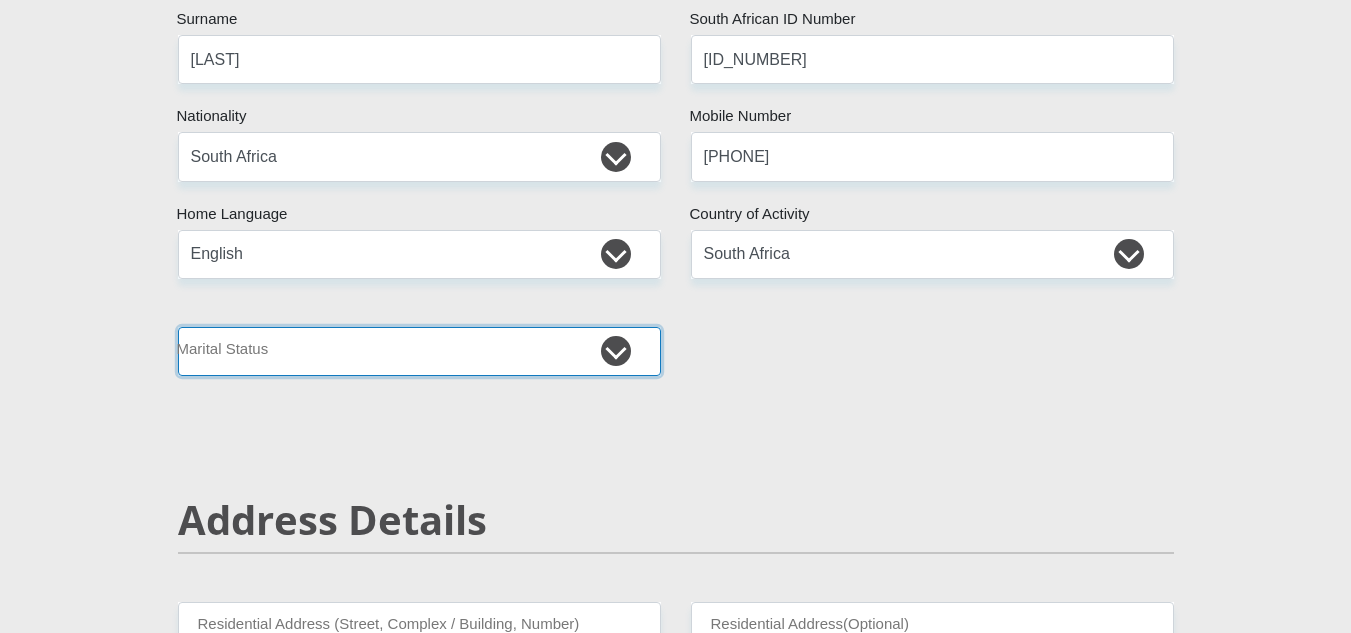 click on "Married ANC
Single
Divorced
Widowed
Married COP or Customary Law" at bounding box center (419, 351) 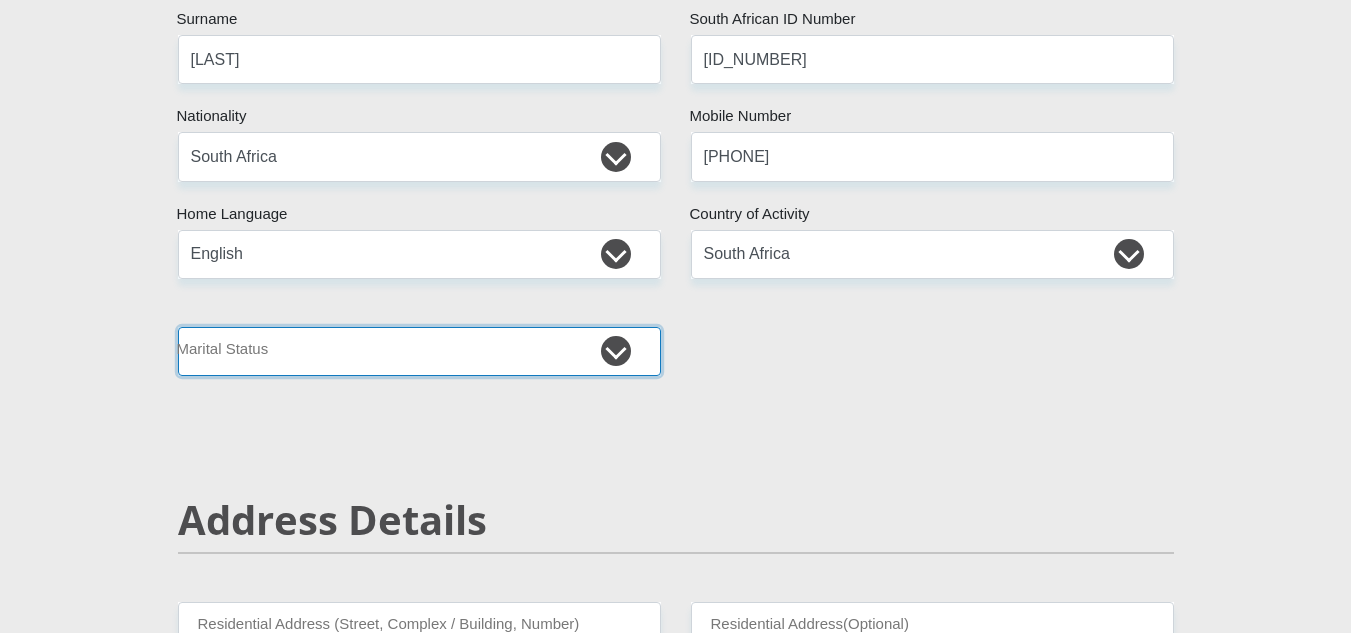 select on "2" 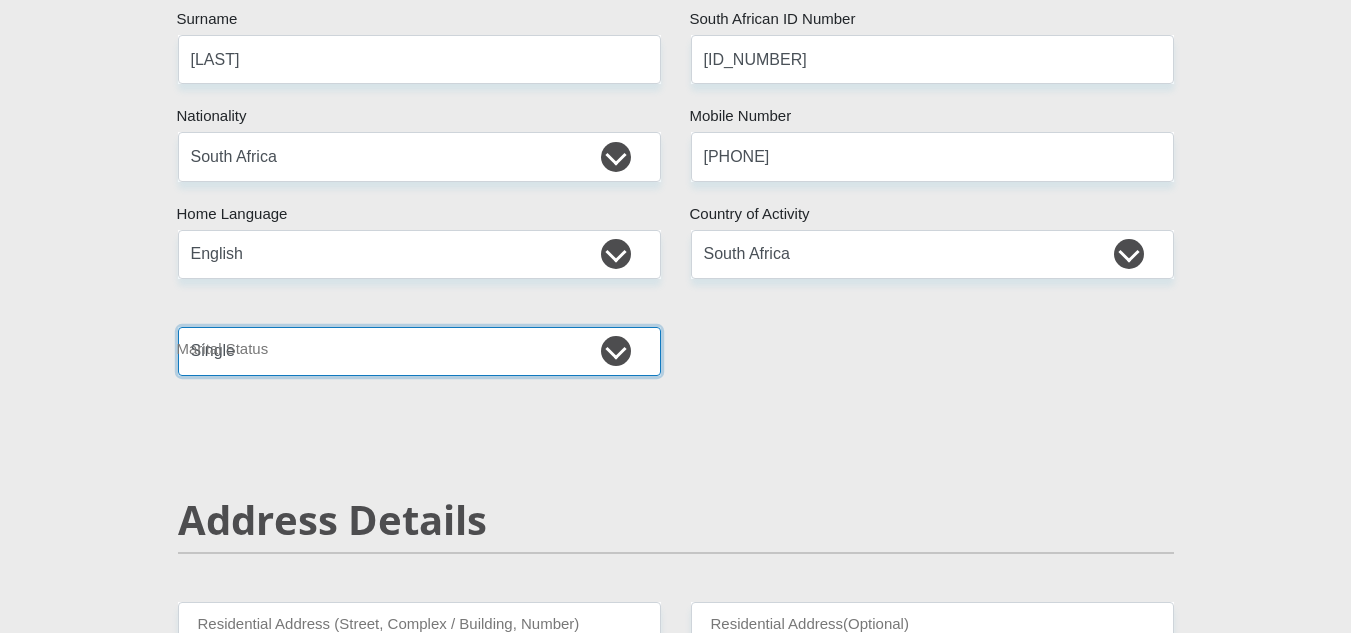 click on "Married ANC
Single
Divorced
Widowed
Married COP or Customary Law" at bounding box center [419, 351] 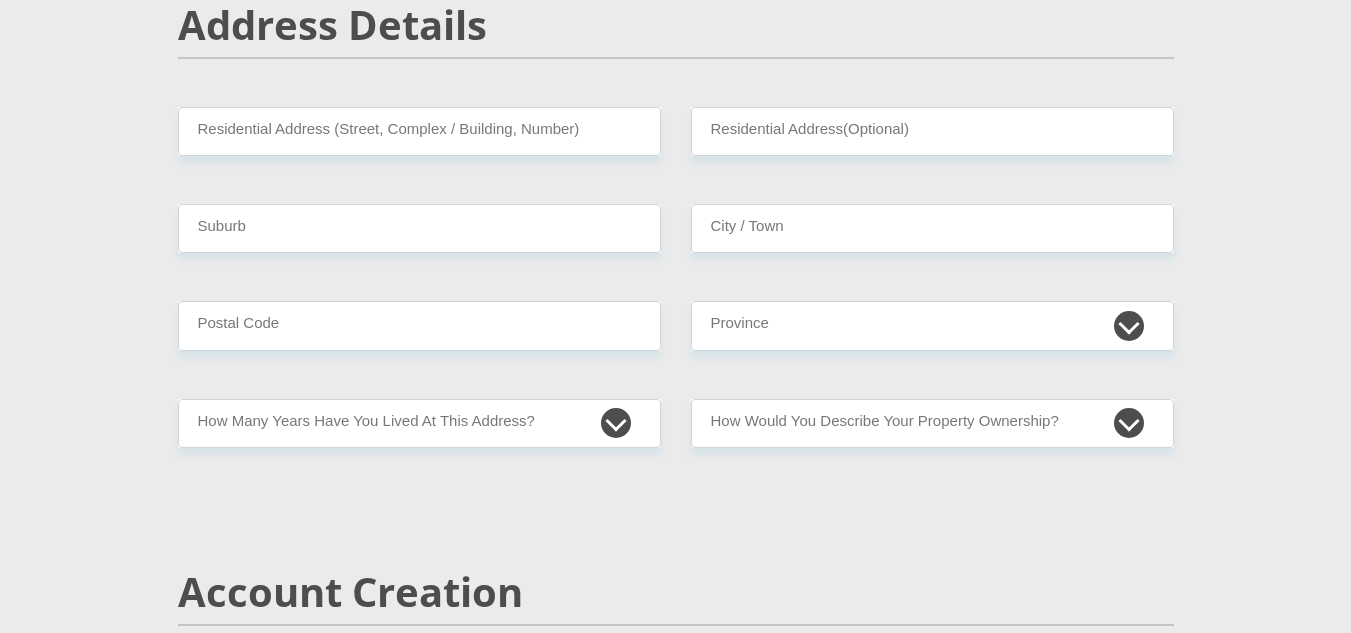 scroll, scrollTop: 900, scrollLeft: 0, axis: vertical 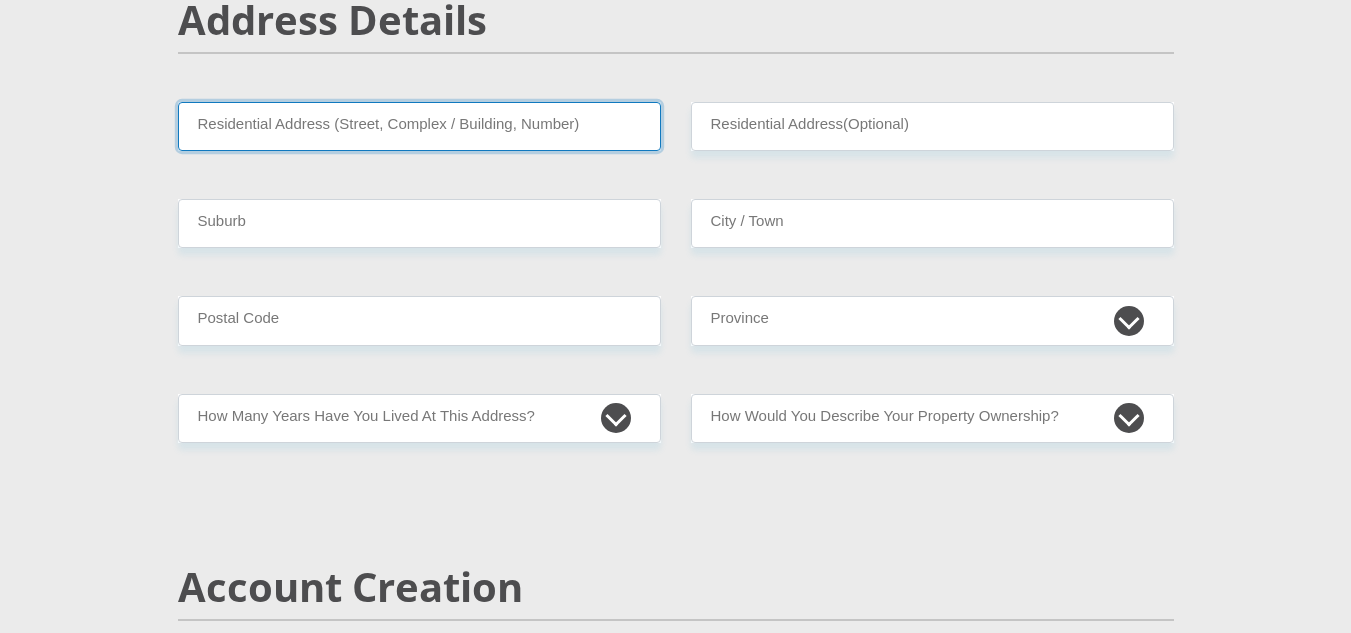 click on "Residential Address (Street, Complex / Building, Number)" at bounding box center (419, 126) 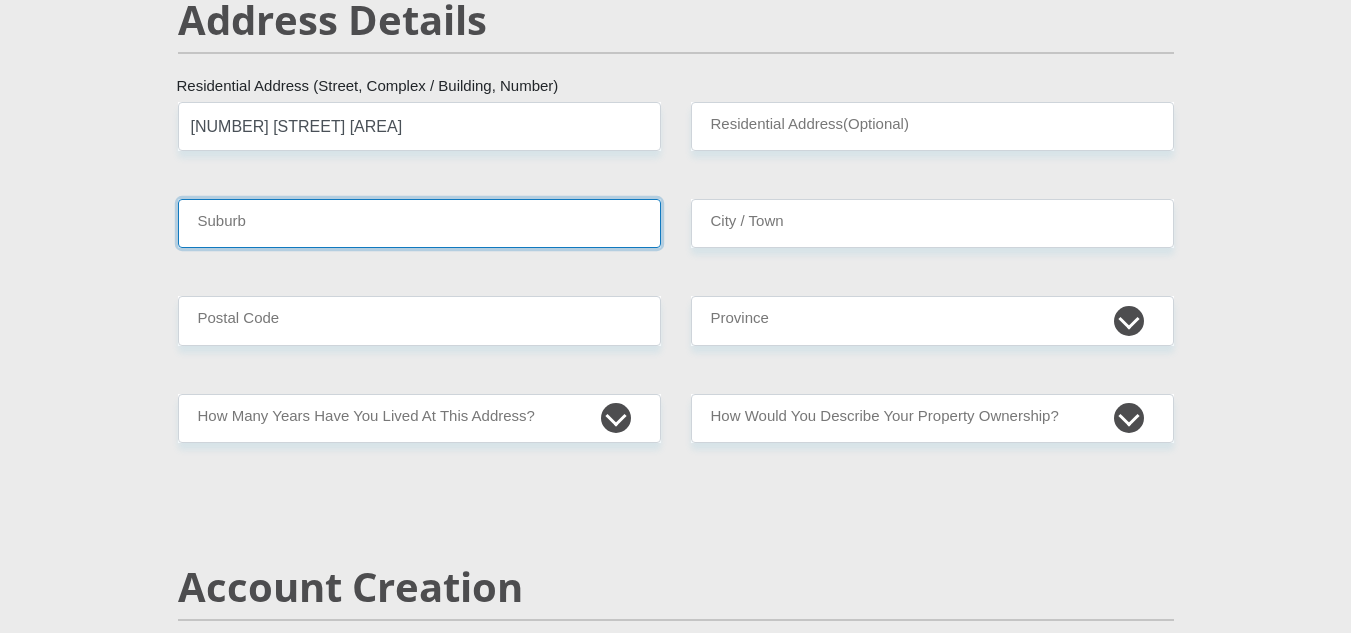 type on "Cape Town" 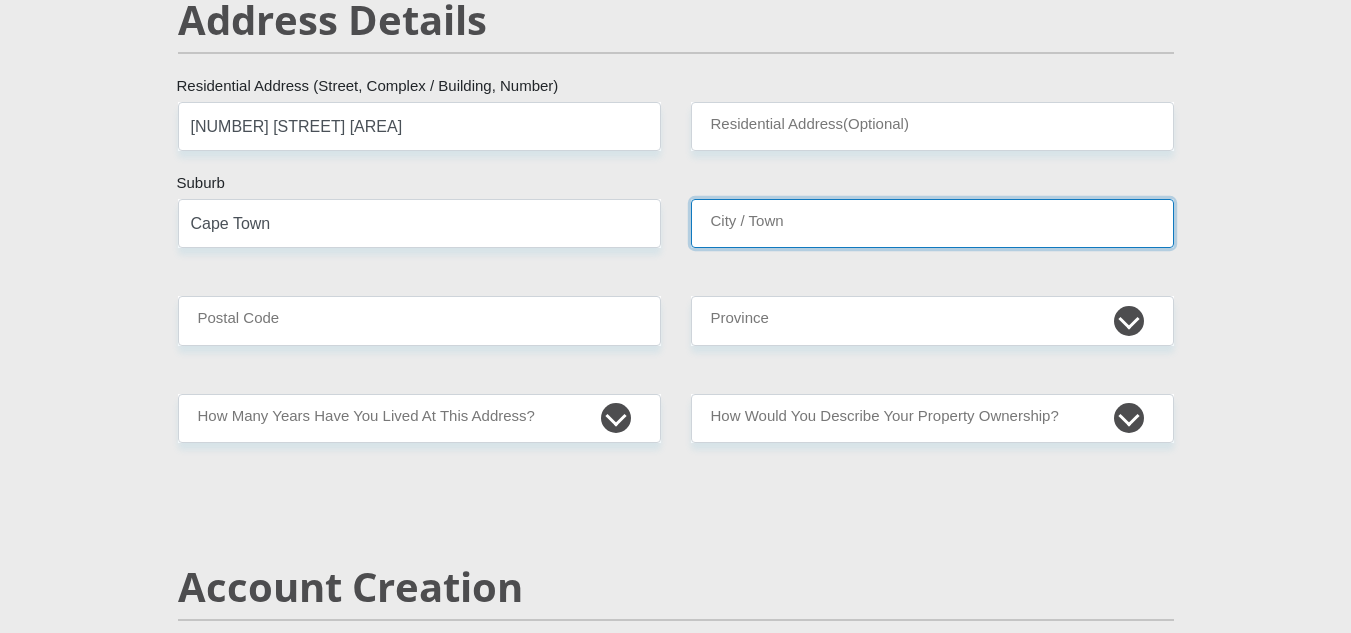 type on "Cape Town" 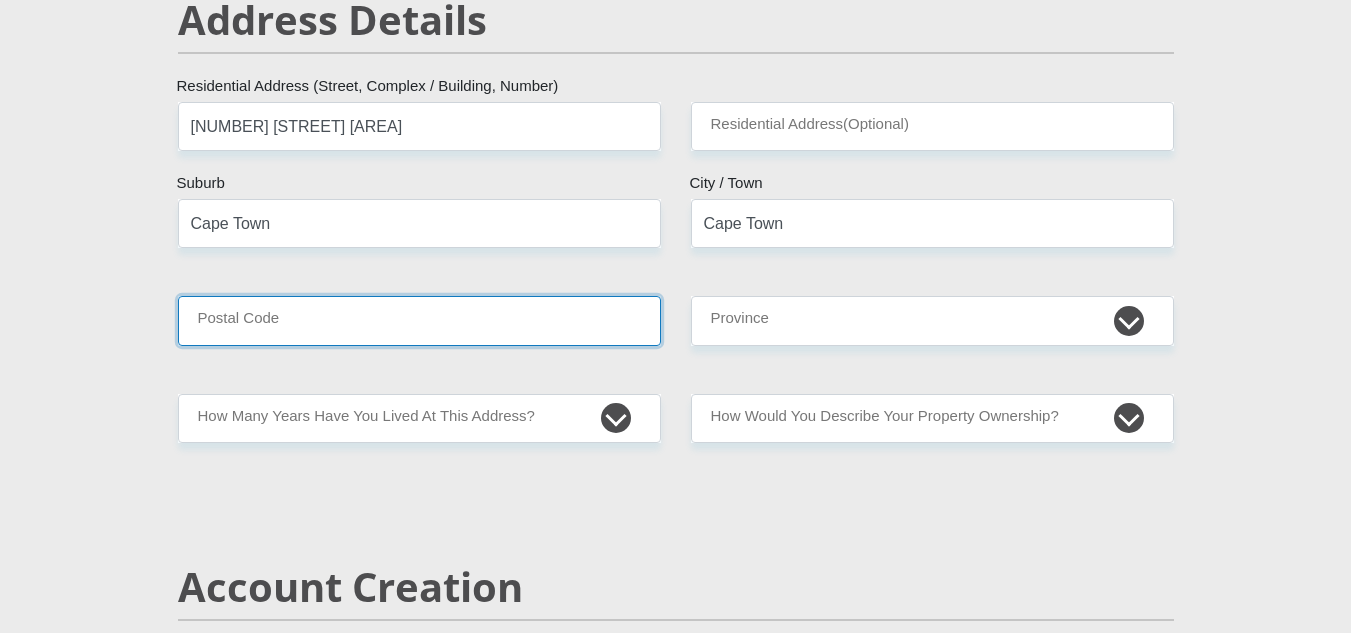 type on "[NUMBER]" 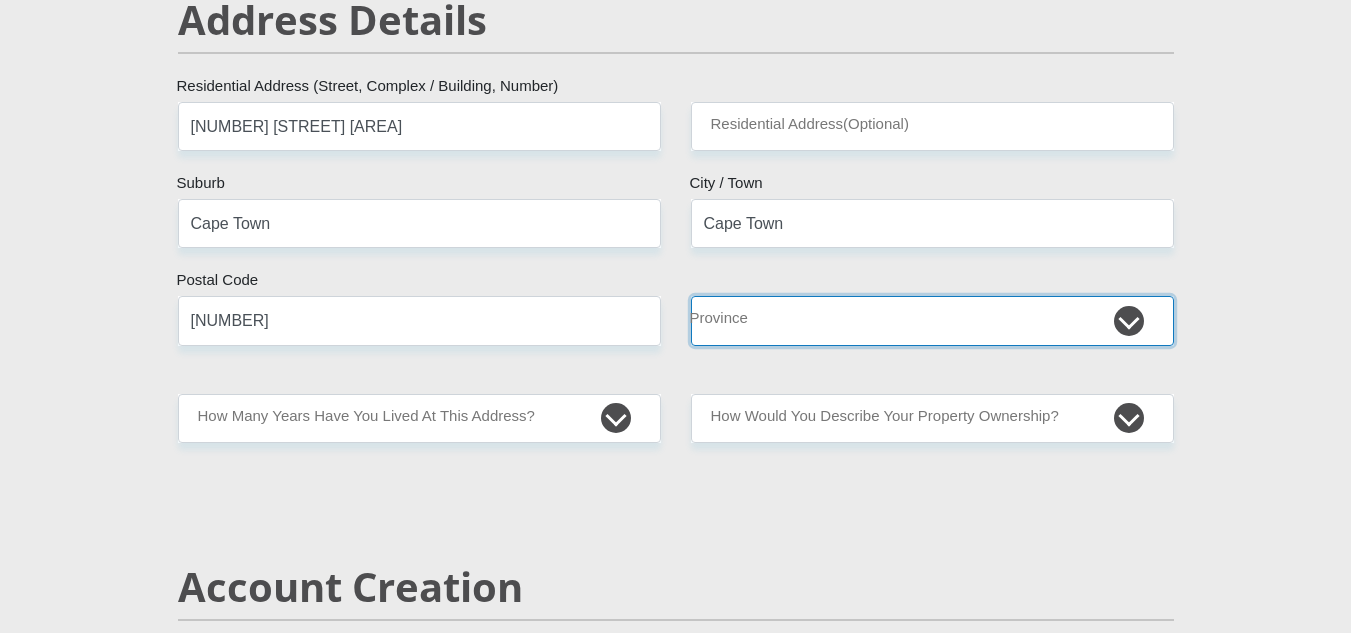 click on "Eastern Cape
Free State
Gauteng
KwaZulu-Natal
Limpopo
Mpumalanga
Northern Cape
North West
Western Cape" at bounding box center [932, 320] 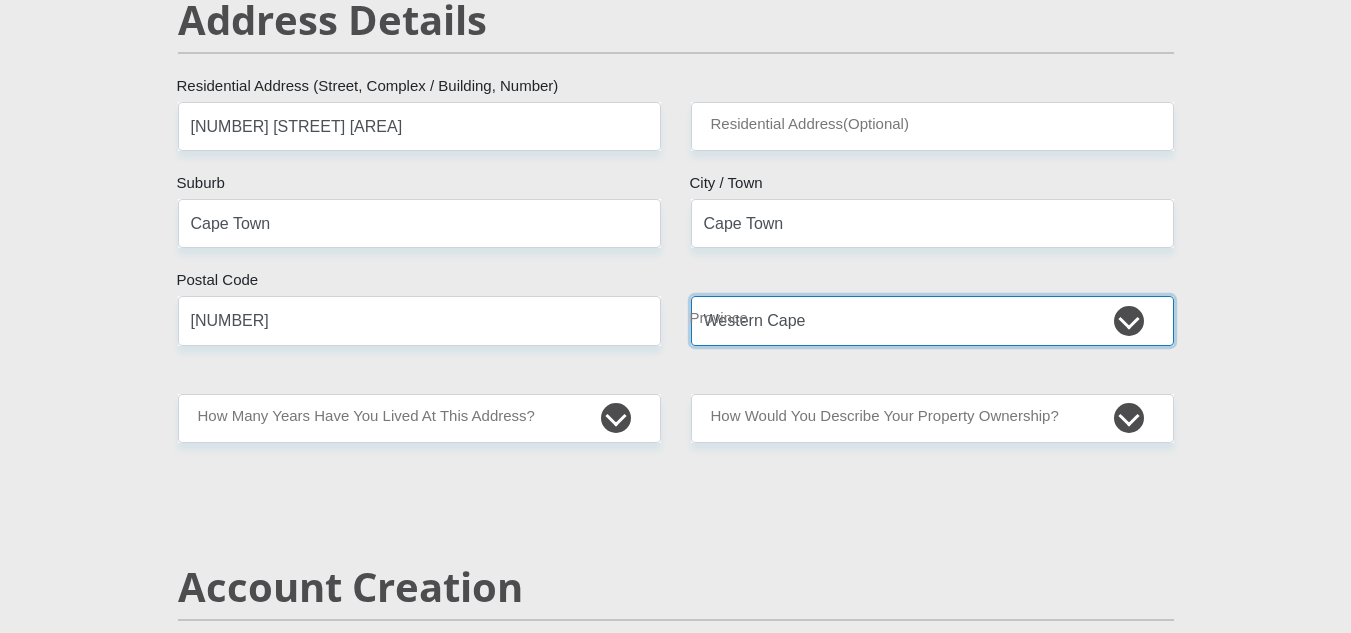 click on "Eastern Cape
Free State
Gauteng
KwaZulu-Natal
Limpopo
Mpumalanga
Northern Cape
North West
Western Cape" at bounding box center (932, 320) 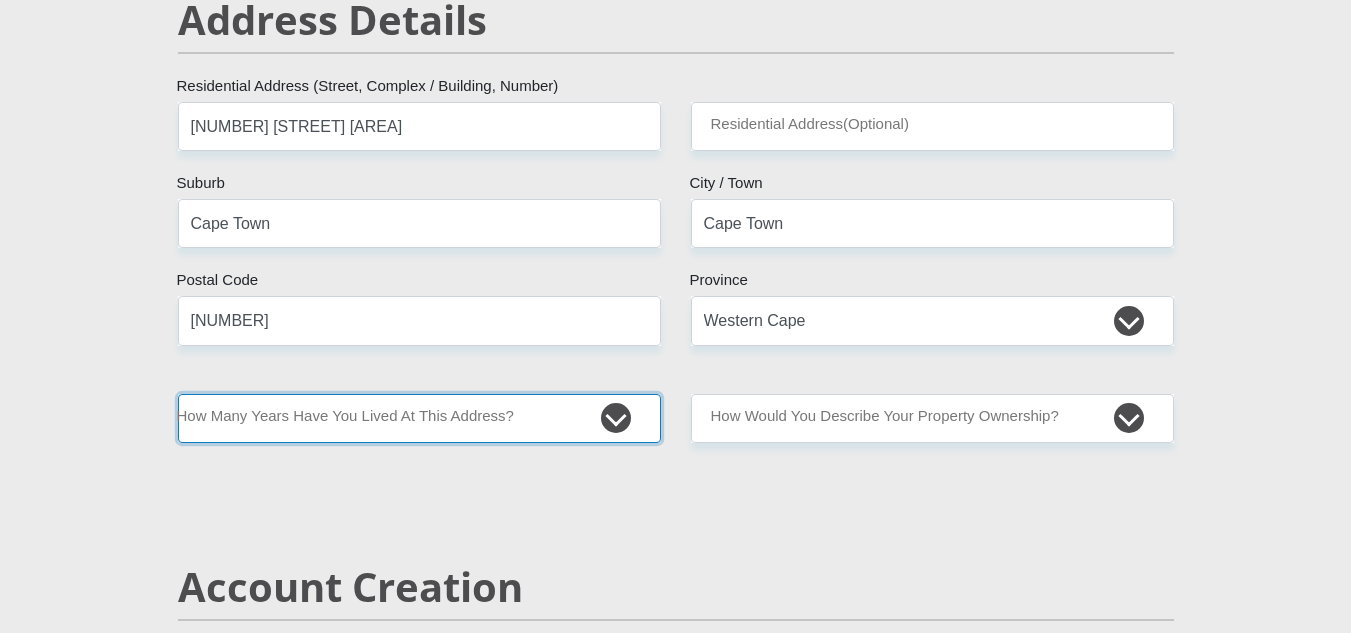 click on "less than 1 year
1-3 years
3-5 years
5+ years" at bounding box center [419, 418] 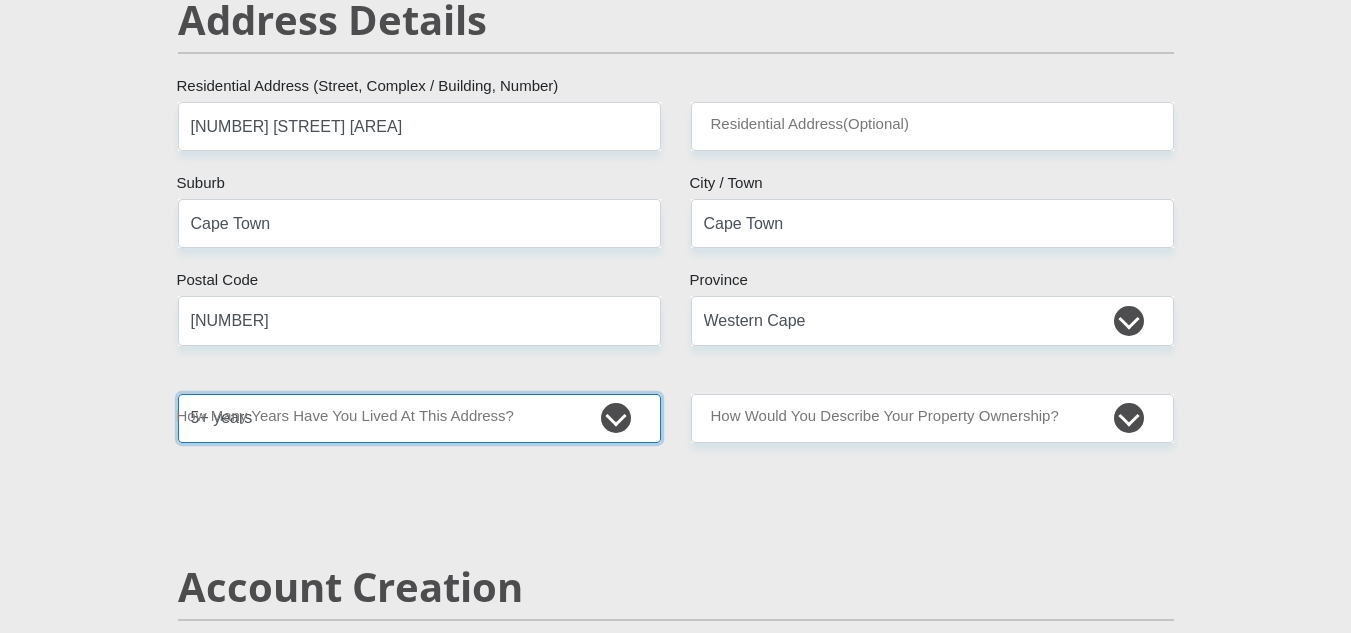 click on "less than 1 year
1-3 years
3-5 years
5+ years" at bounding box center [419, 418] 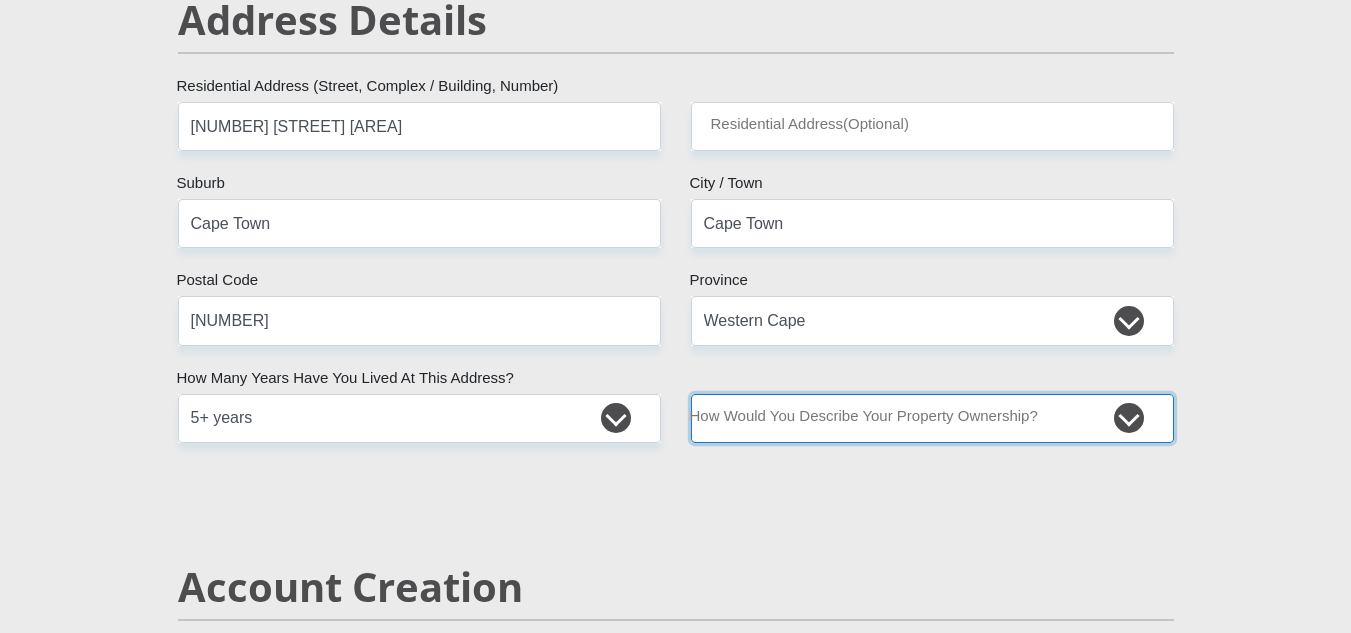 click on "Owned
Rented
Family Owned
Company Dwelling" at bounding box center (932, 418) 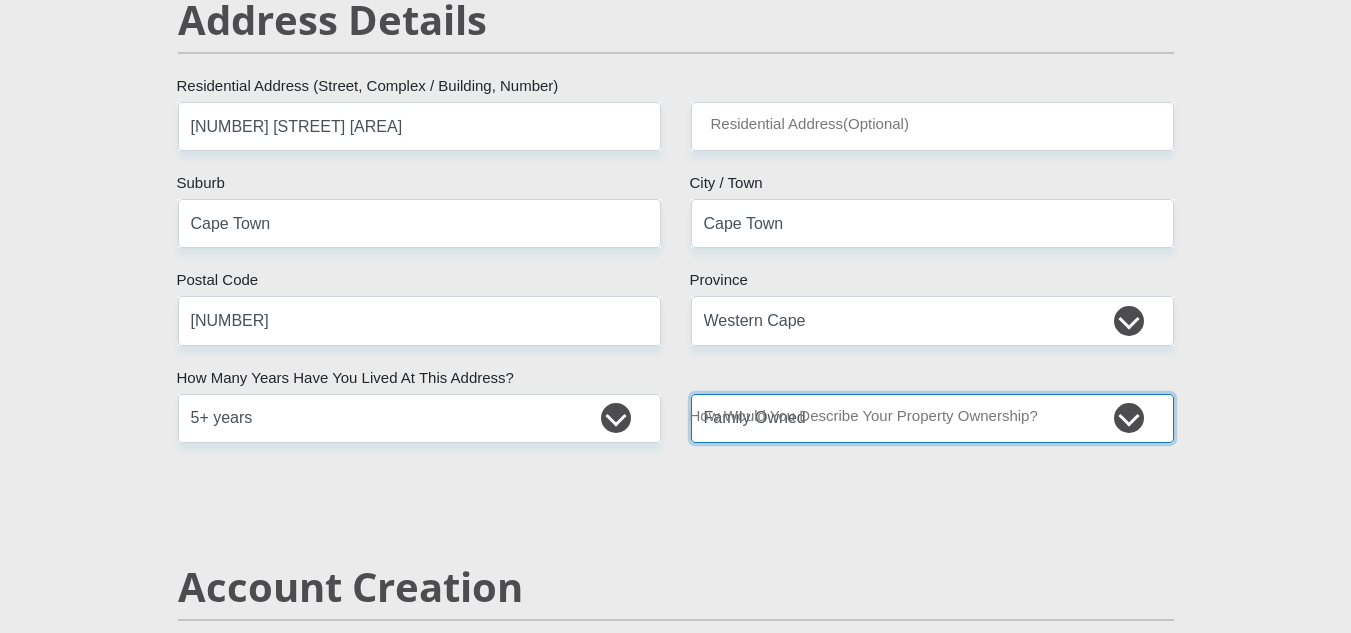 click on "Owned
Rented
Family Owned
Company Dwelling" at bounding box center [932, 418] 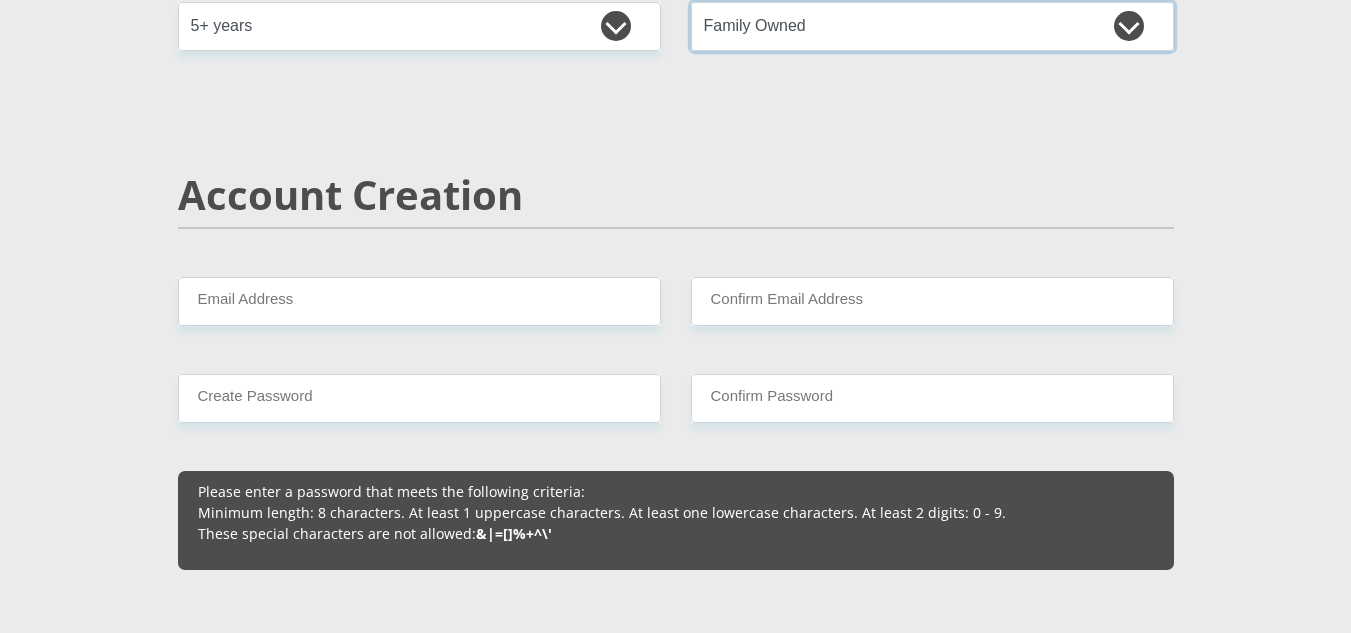 scroll, scrollTop: 1300, scrollLeft: 0, axis: vertical 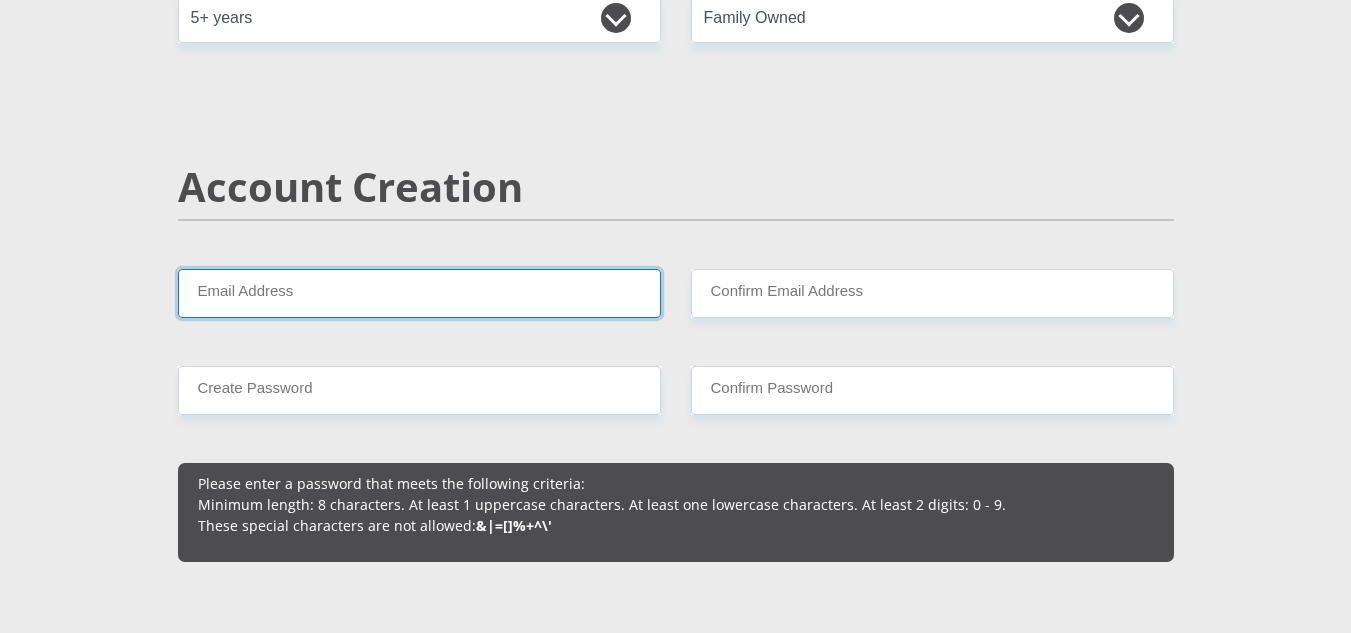 click on "Email Address" at bounding box center [419, 293] 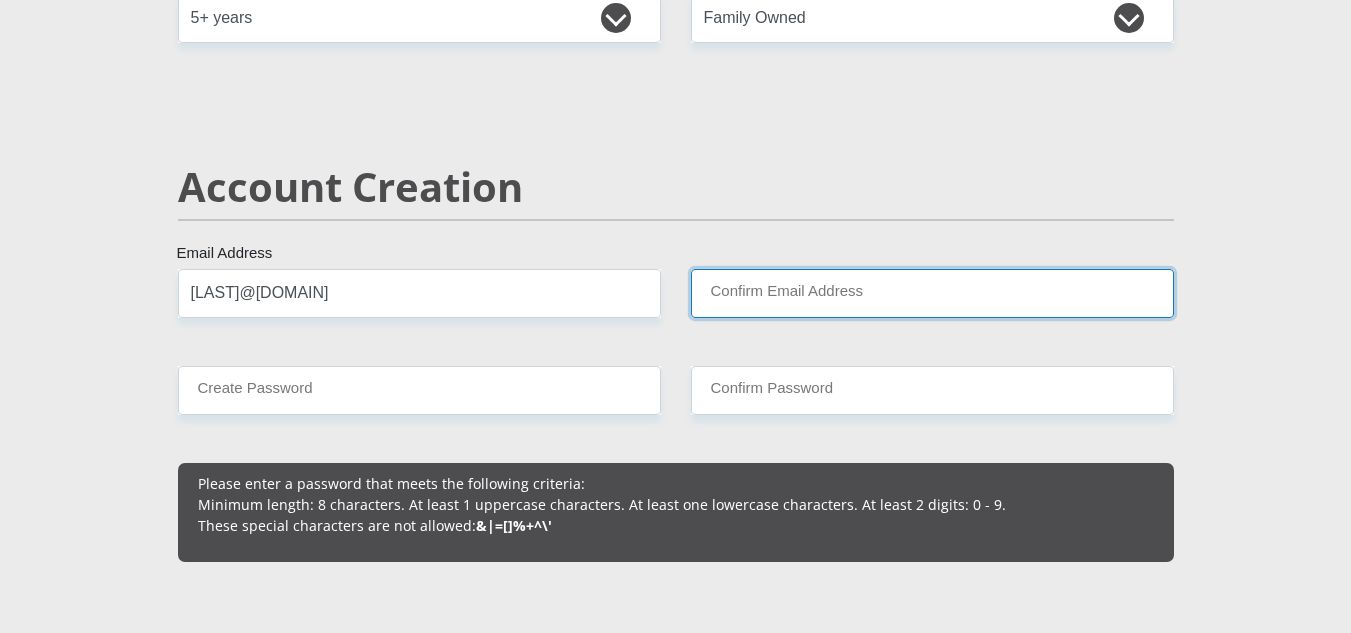 type on "[LAST]@[DOMAIN]" 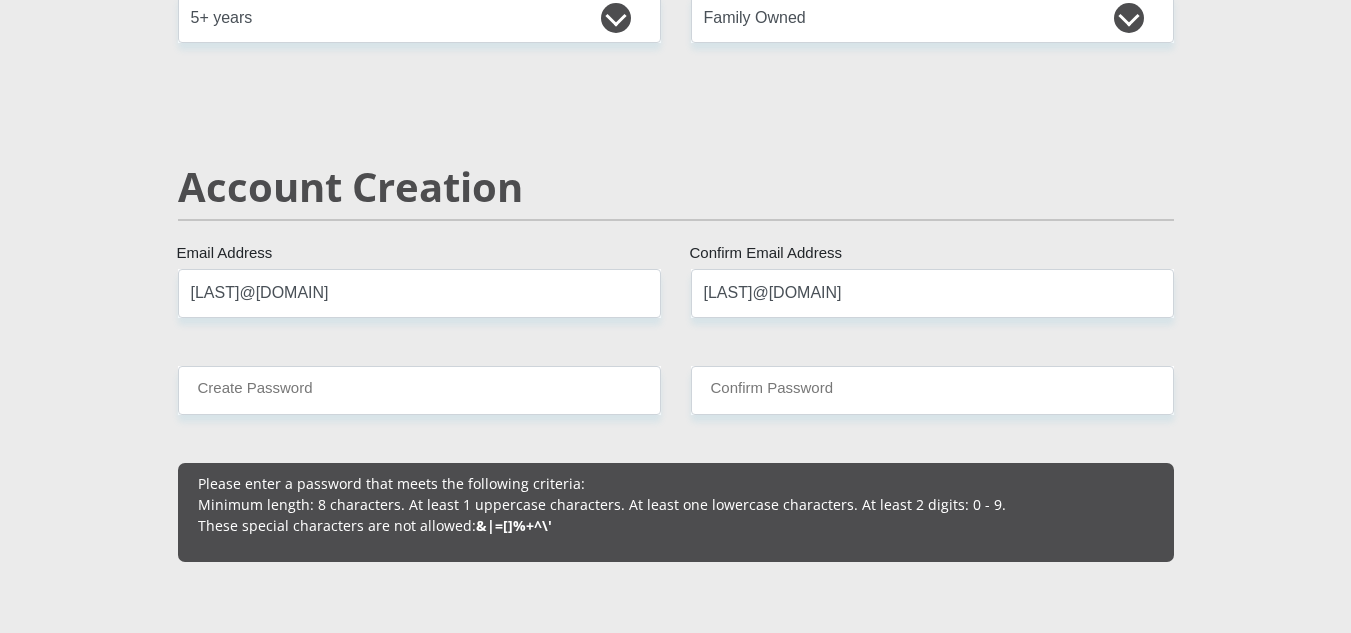 type 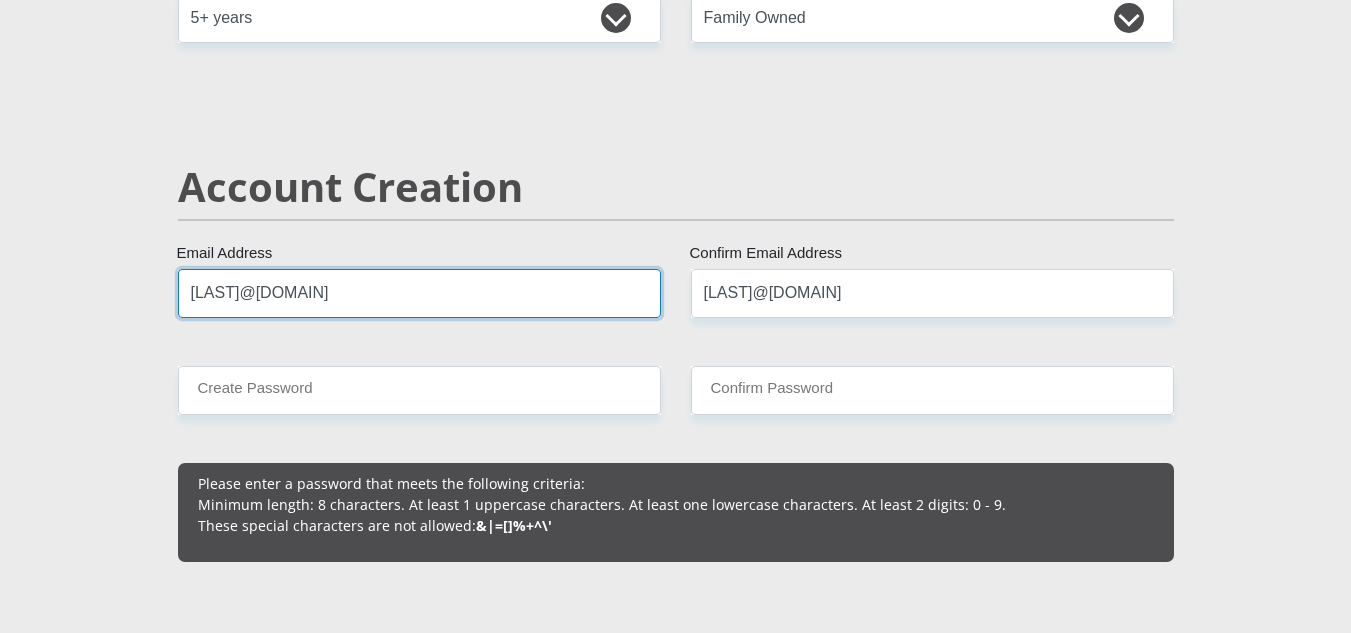 type 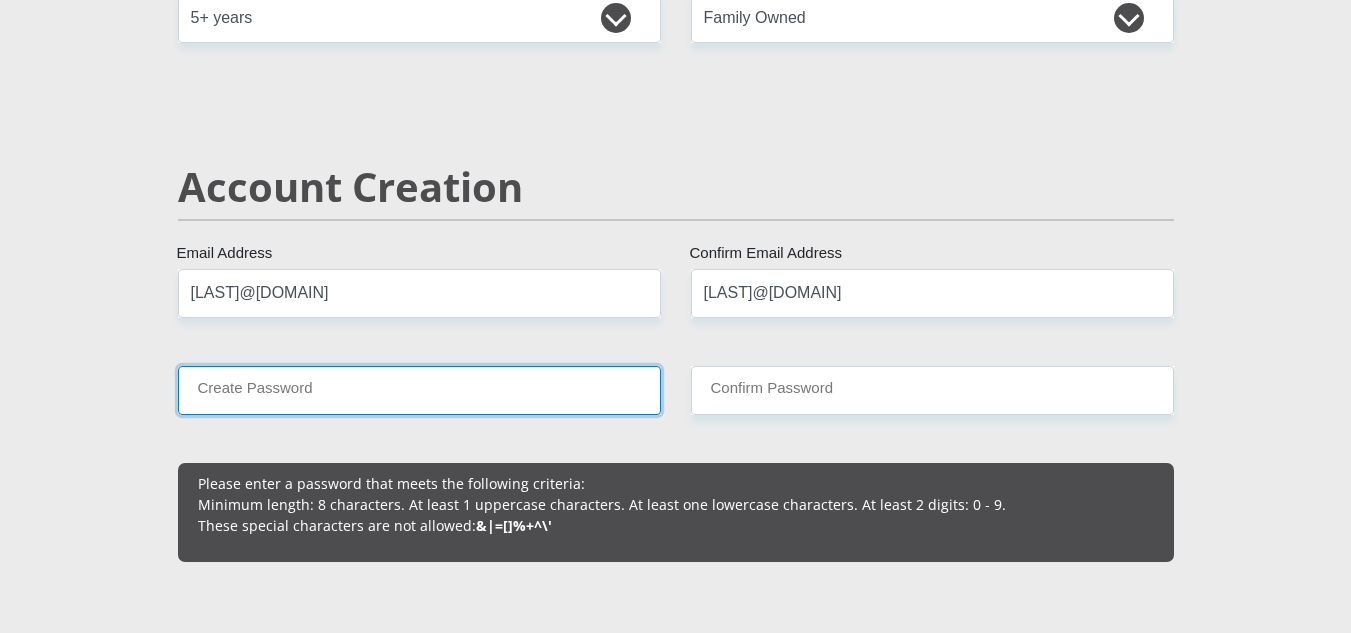 click on "Create Password" at bounding box center [419, 390] 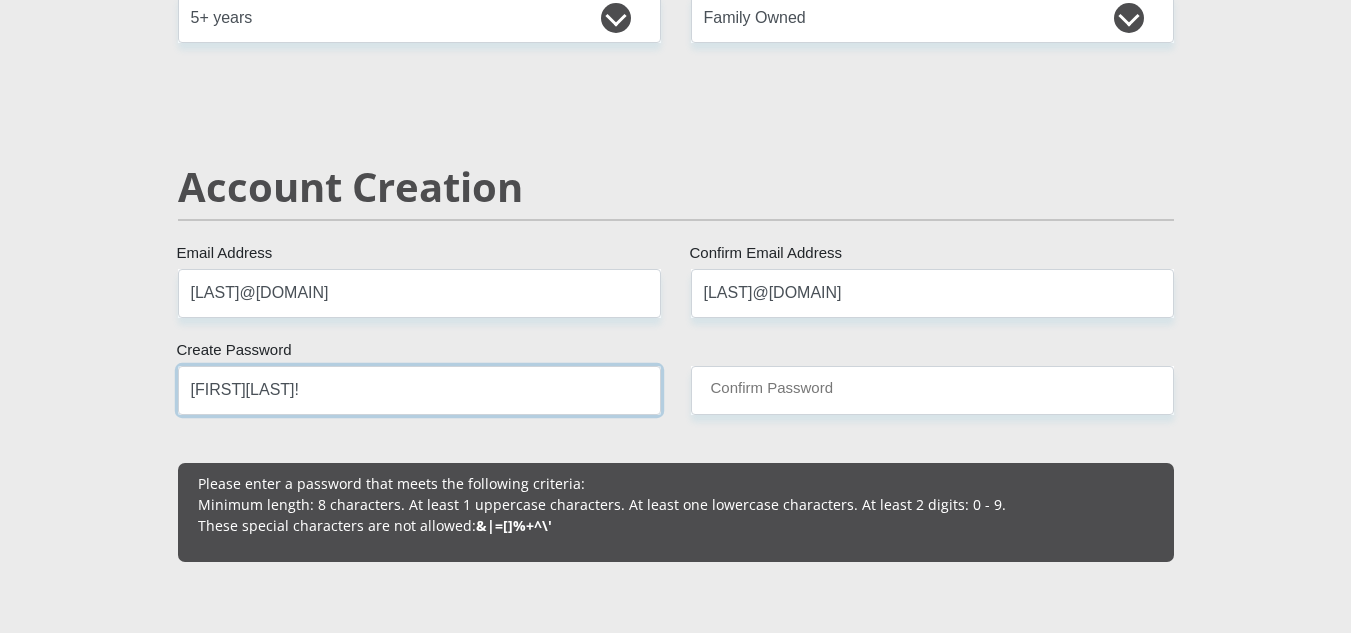 click on "[FIRST][LAST]!" at bounding box center [419, 390] 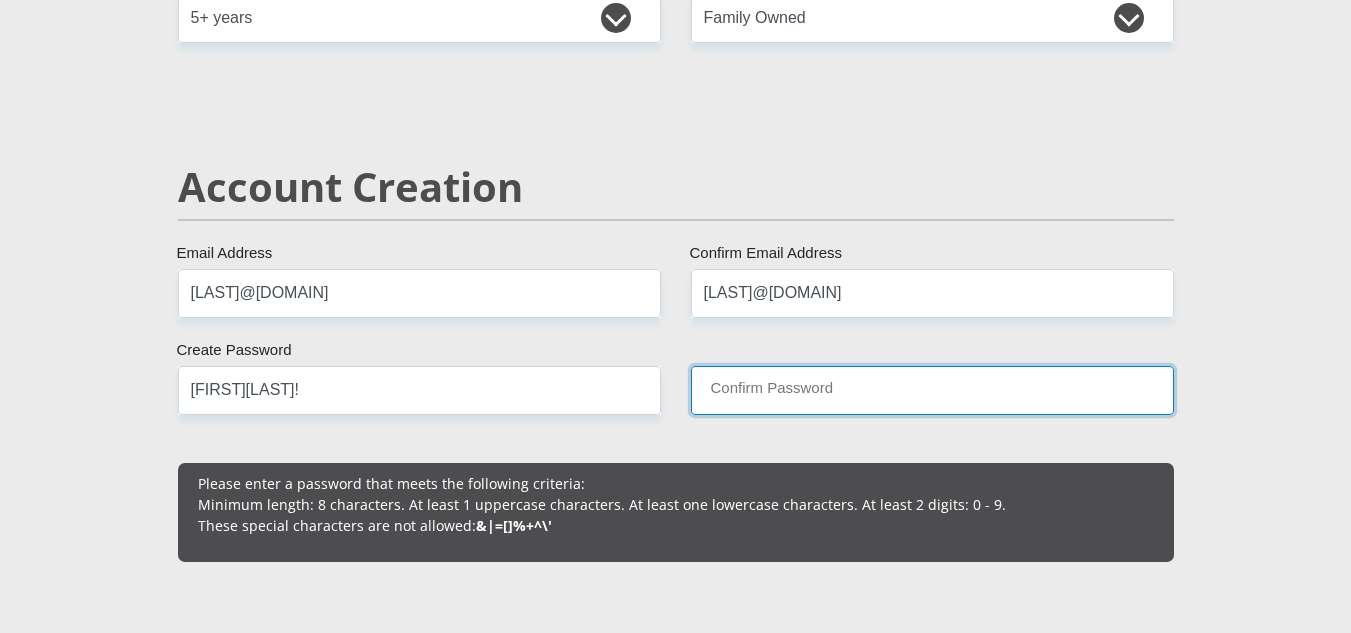 click on "Confirm Password" at bounding box center (932, 390) 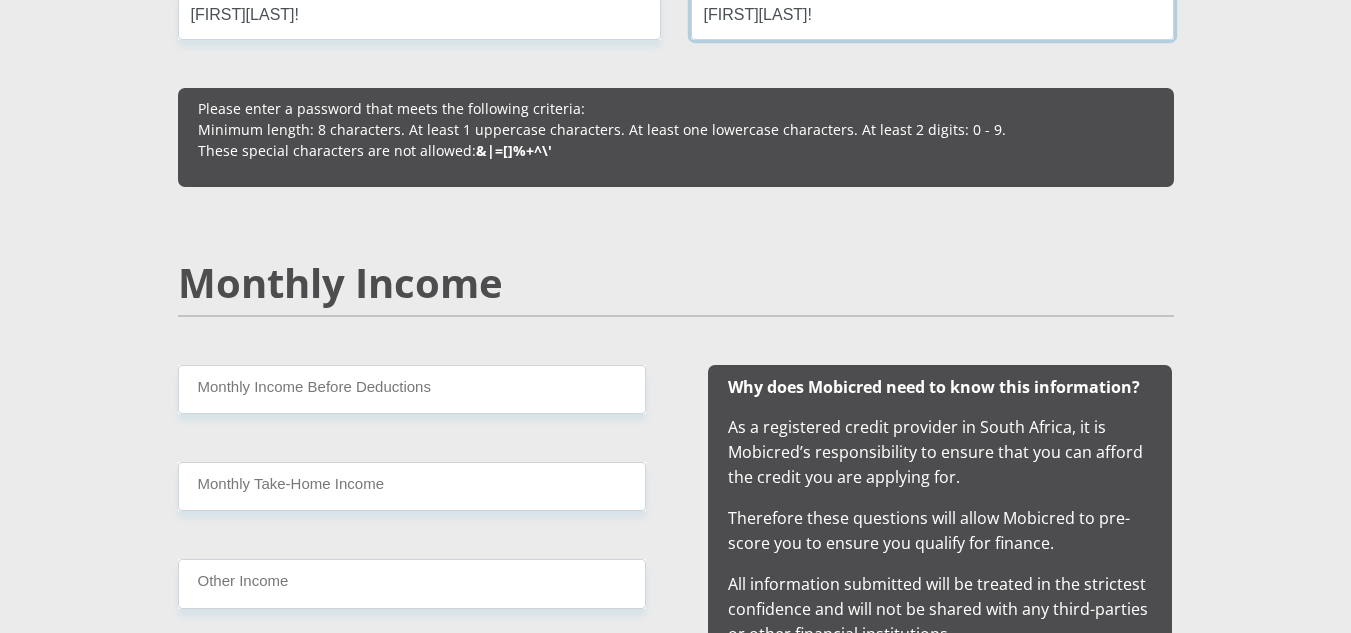 scroll, scrollTop: 1800, scrollLeft: 0, axis: vertical 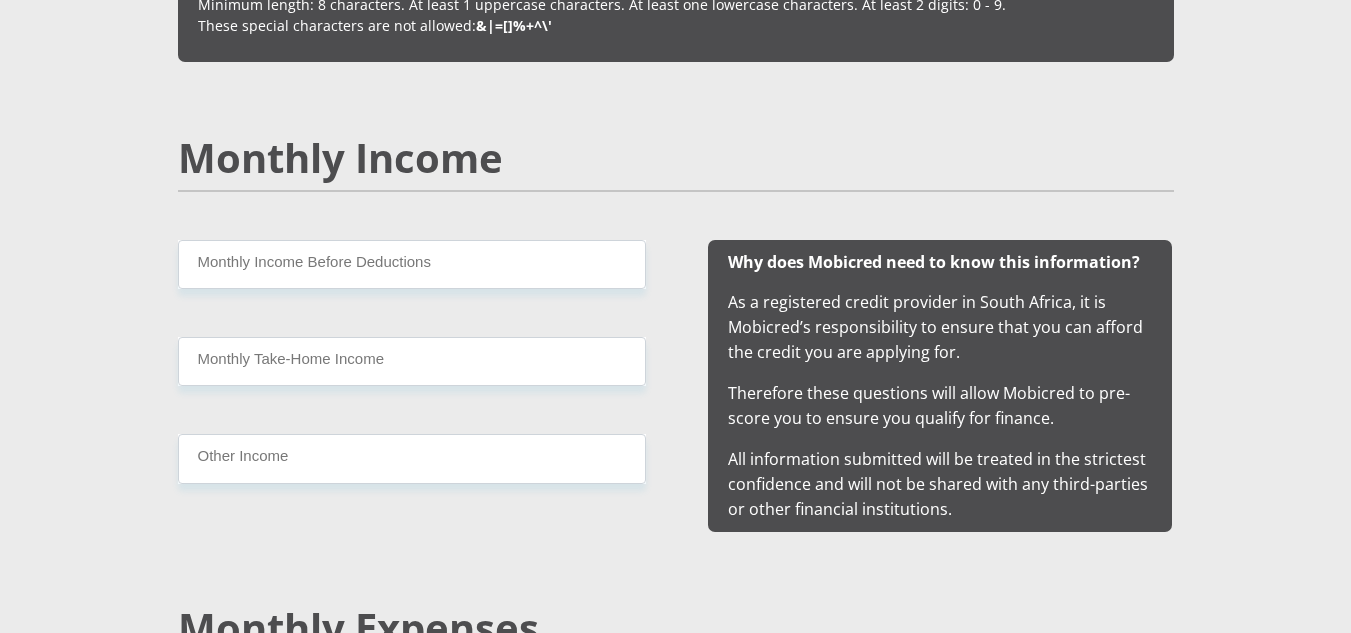 type on "[FIRST][LAST]!" 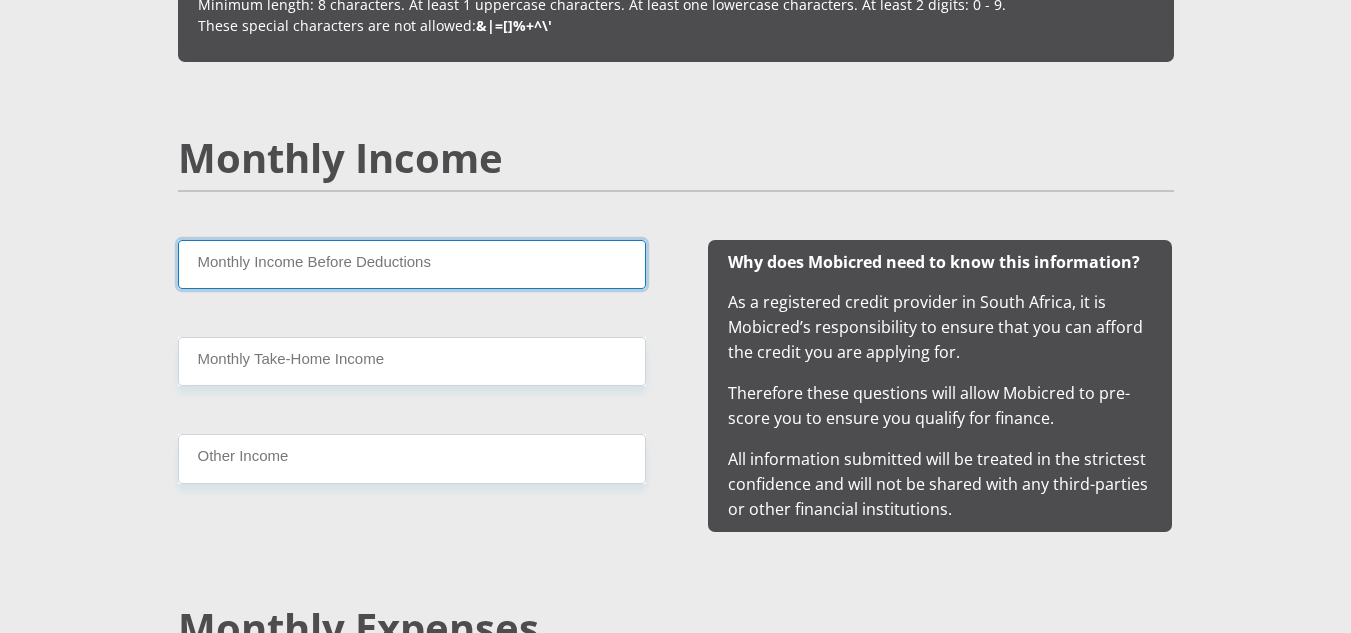 click on "Monthly Income Before Deductions" at bounding box center (412, 264) 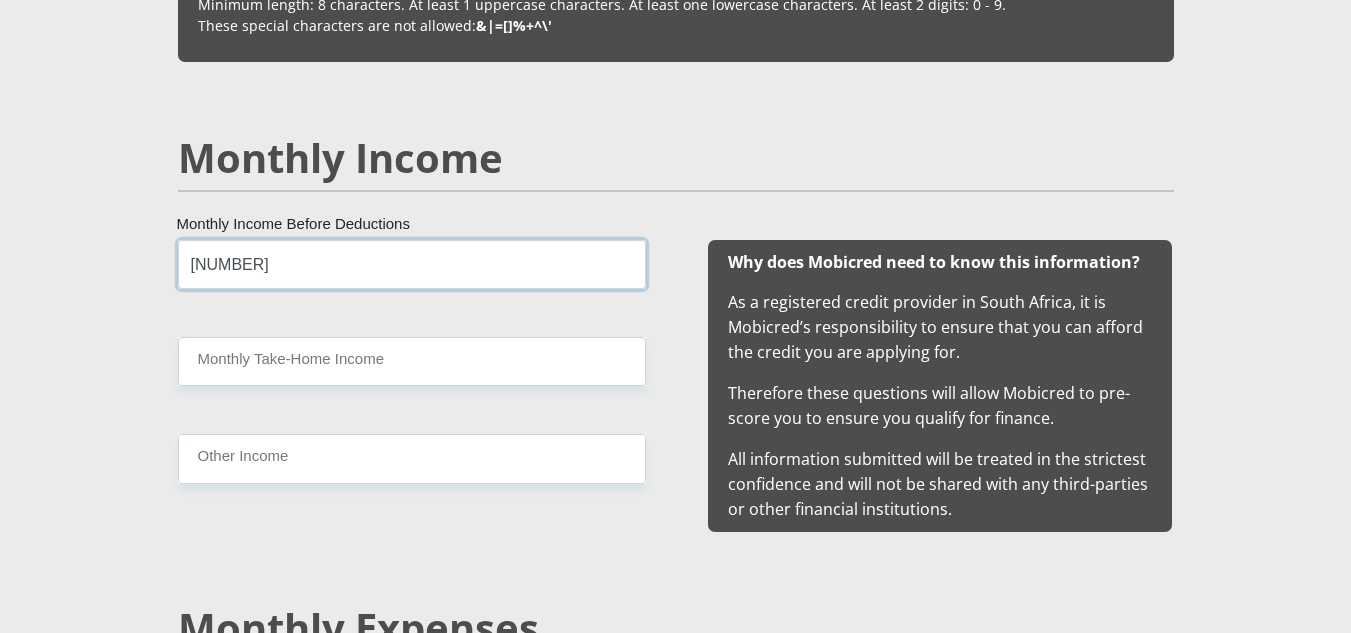 type on "[NUMBER]" 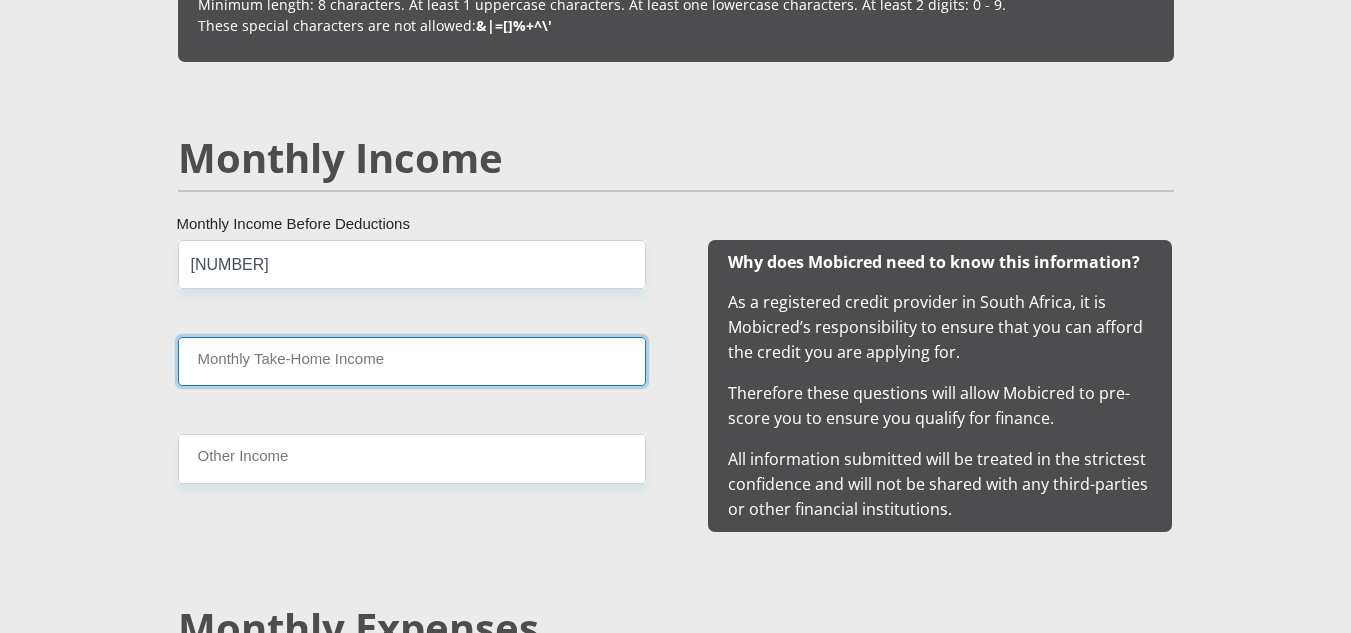 click on "Monthly Take-Home Income" at bounding box center [412, 361] 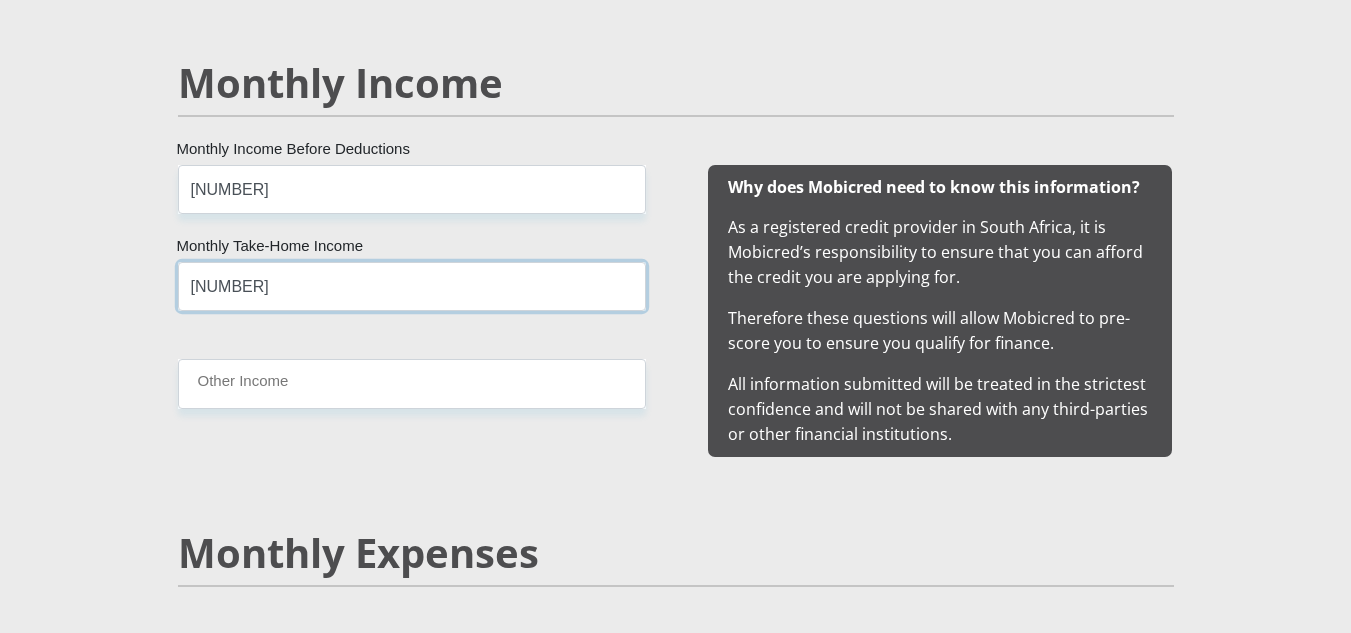 scroll, scrollTop: 2000, scrollLeft: 0, axis: vertical 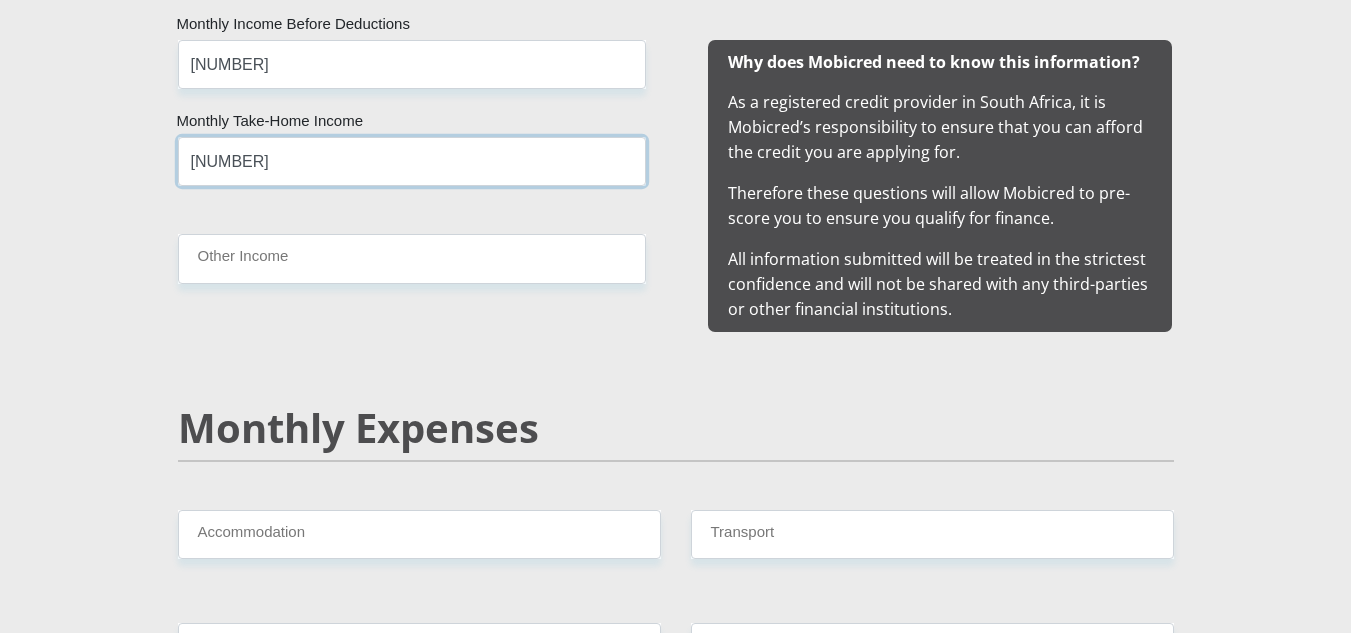 type on "[NUMBER]" 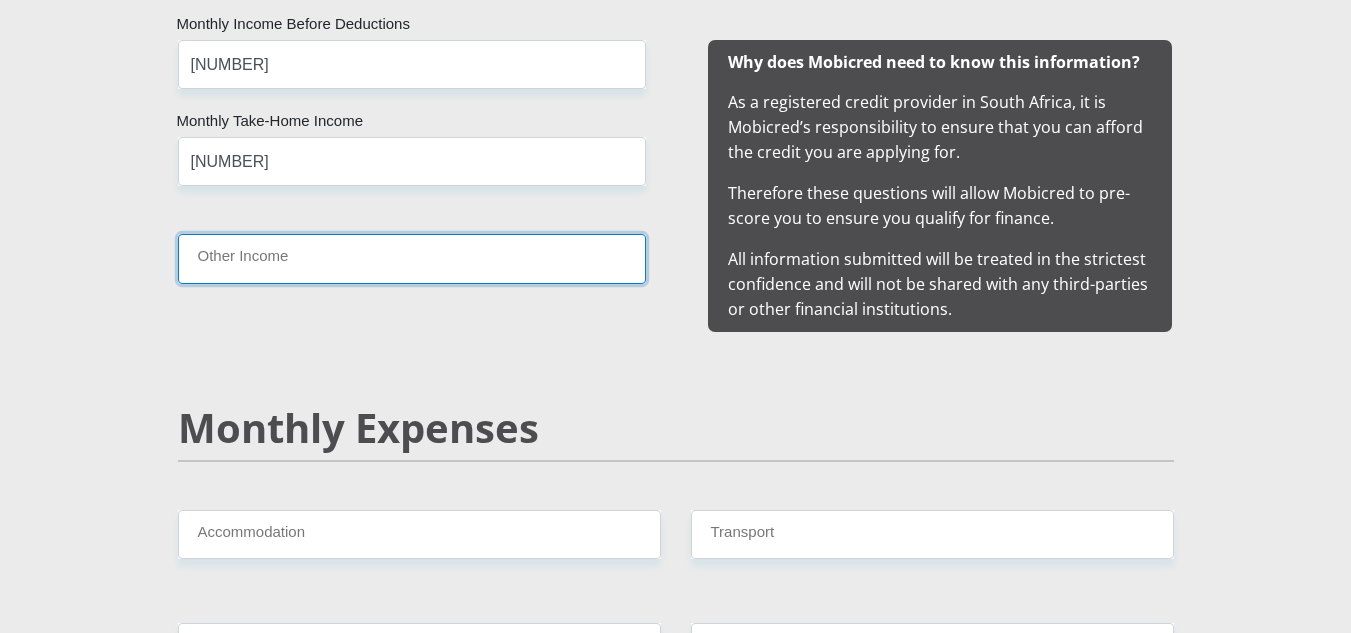 click on "Other Income" at bounding box center [412, 258] 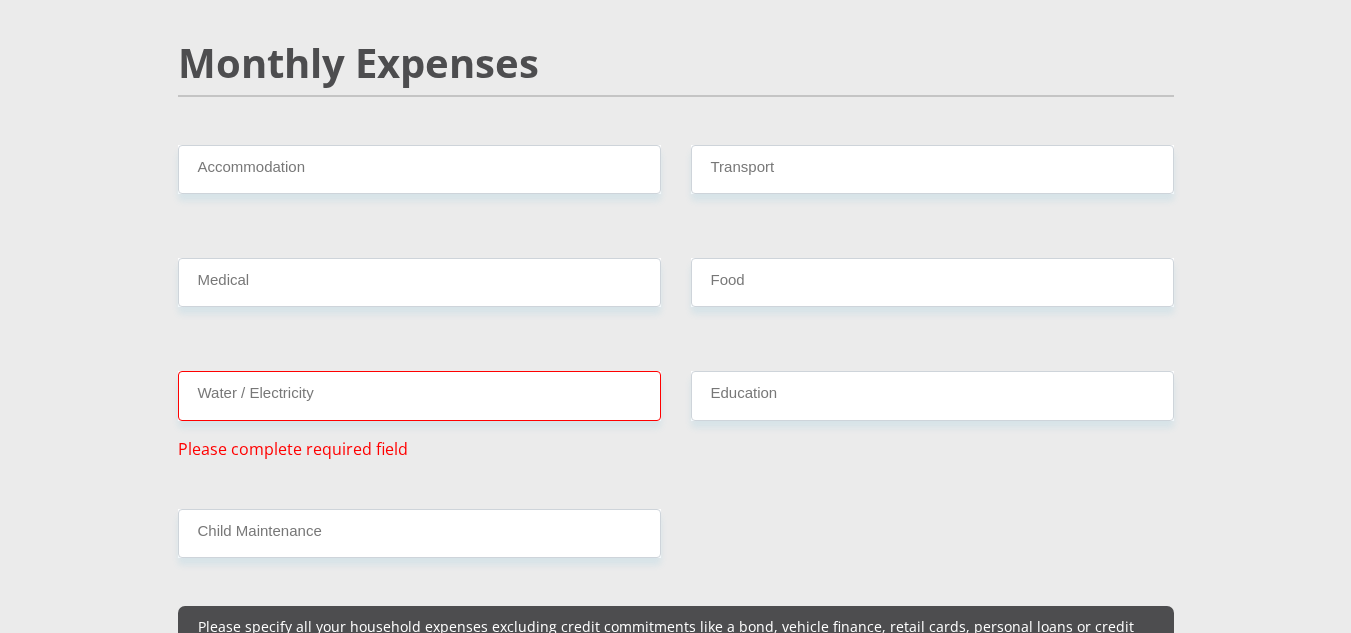 scroll, scrollTop: 2400, scrollLeft: 0, axis: vertical 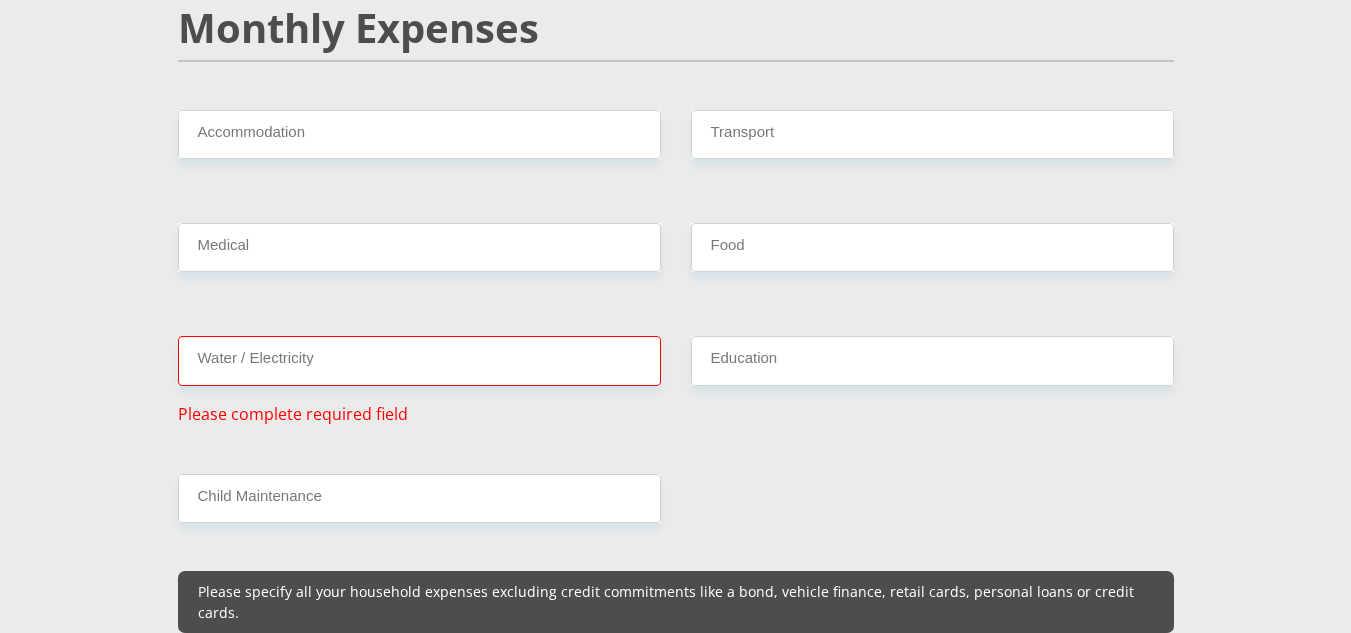 type on "2000" 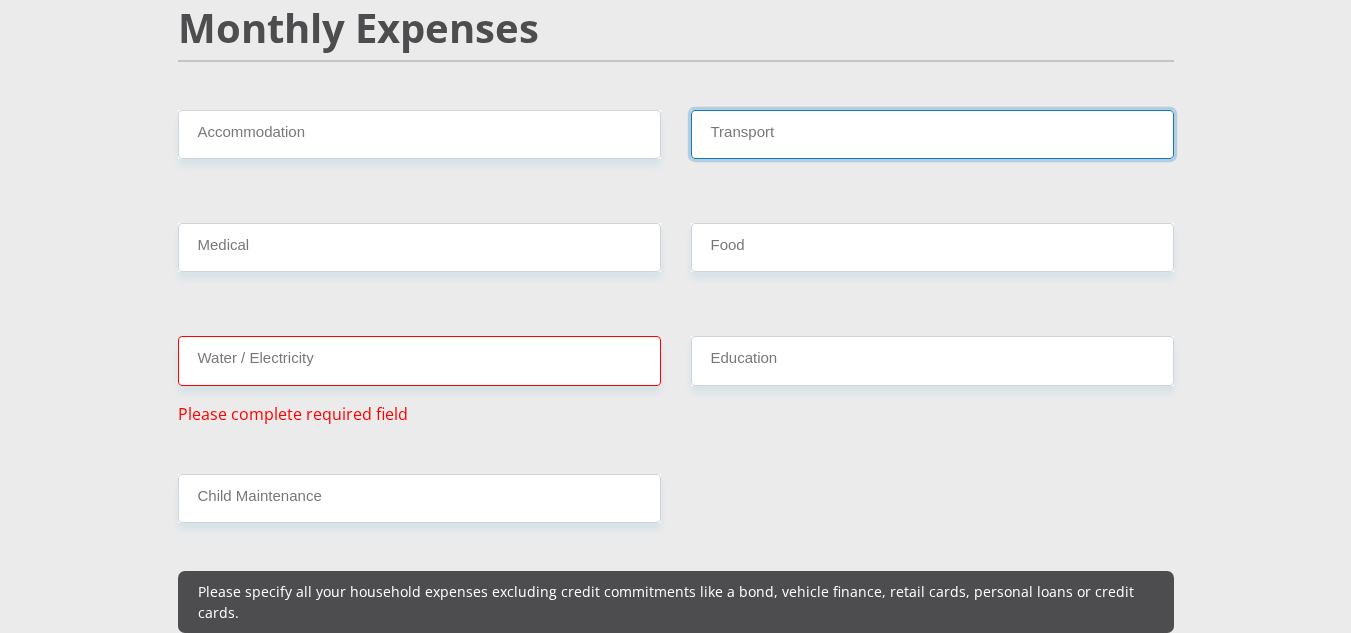 click on "Transport" at bounding box center [932, 134] 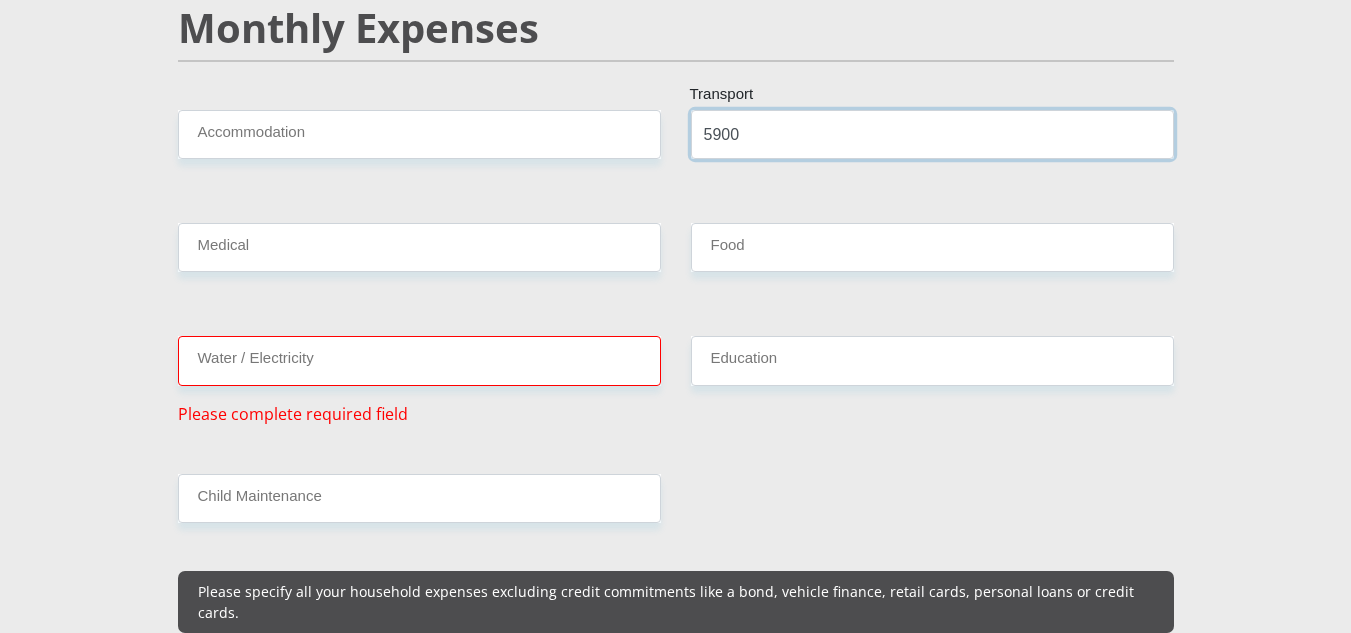 type on "5900" 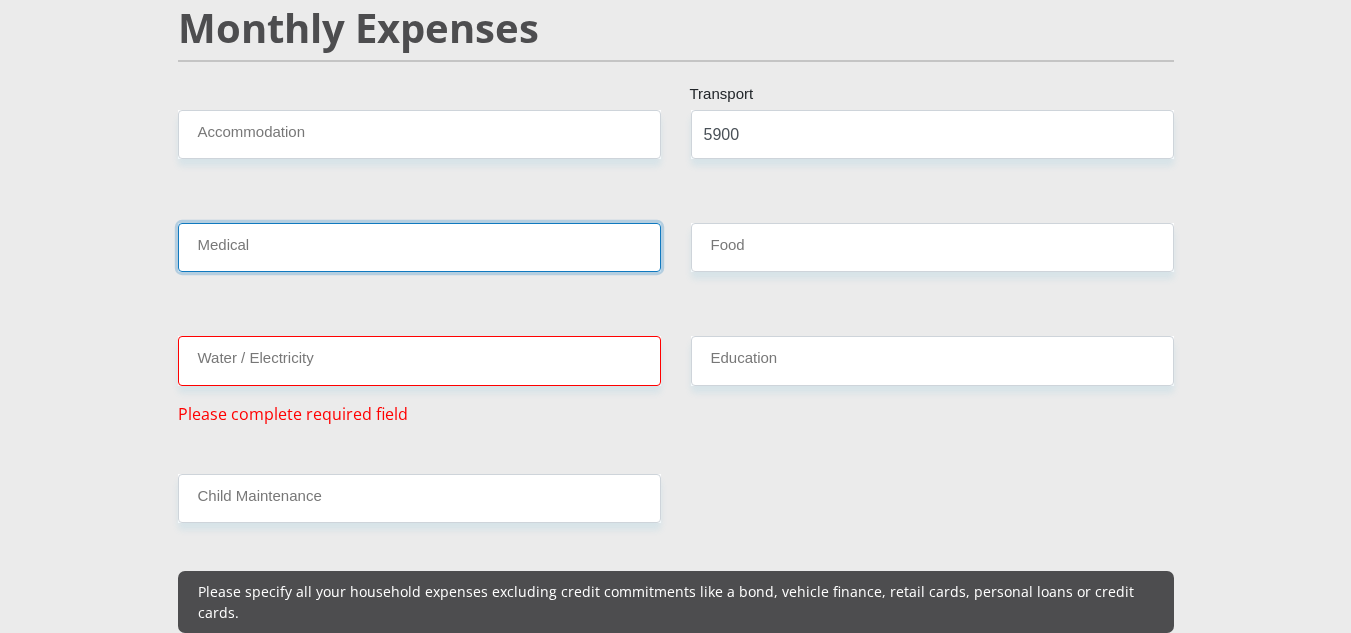 click on "Medical" at bounding box center [419, 247] 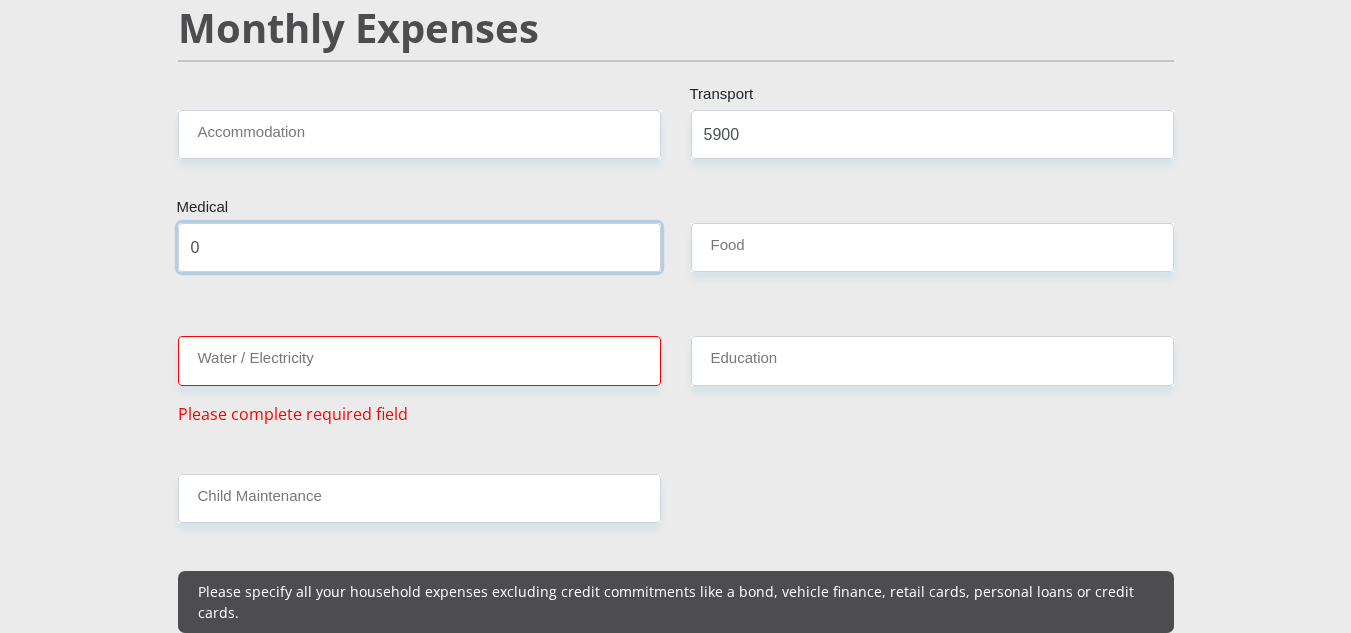 type on "0" 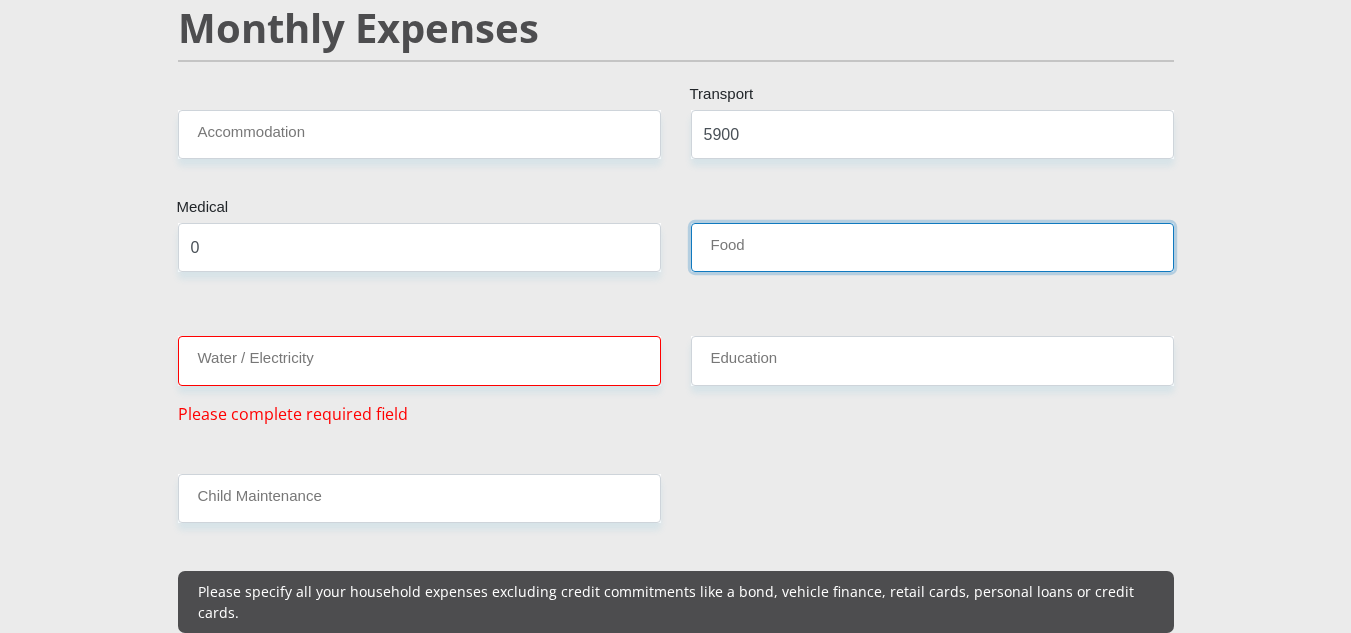 click on "Food" at bounding box center [932, 247] 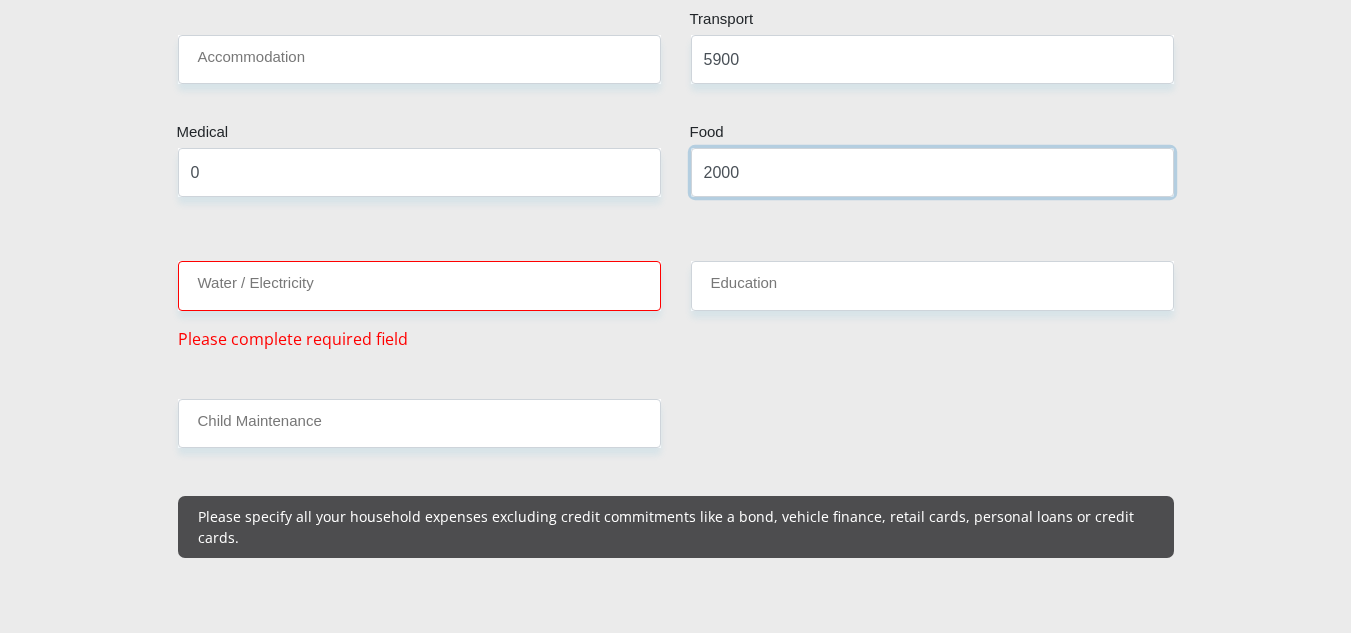 scroll, scrollTop: 2600, scrollLeft: 0, axis: vertical 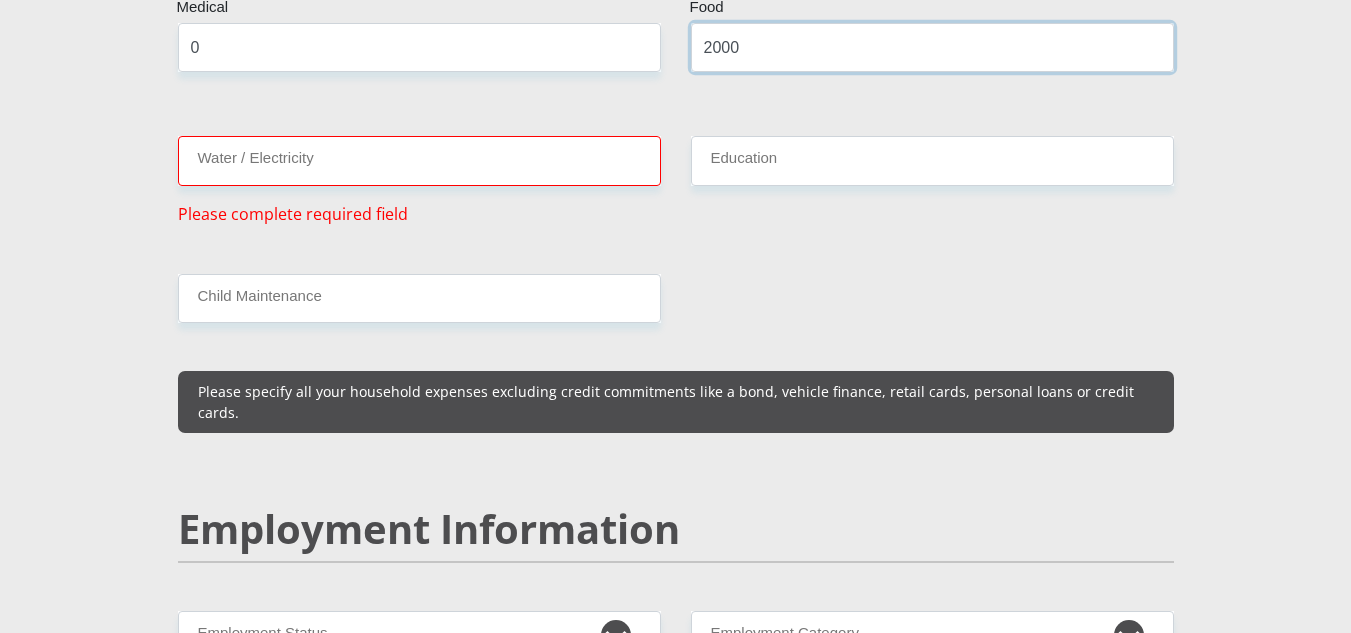 type on "2000" 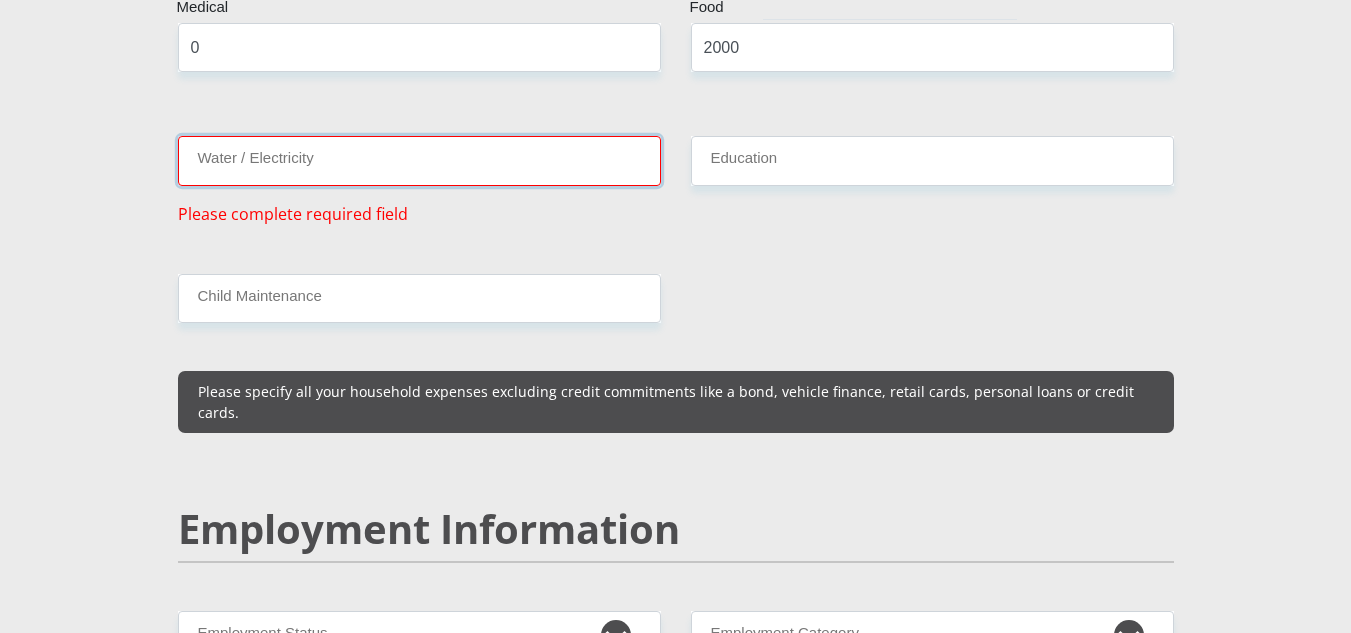 click on "Water / Electricity" at bounding box center [419, 160] 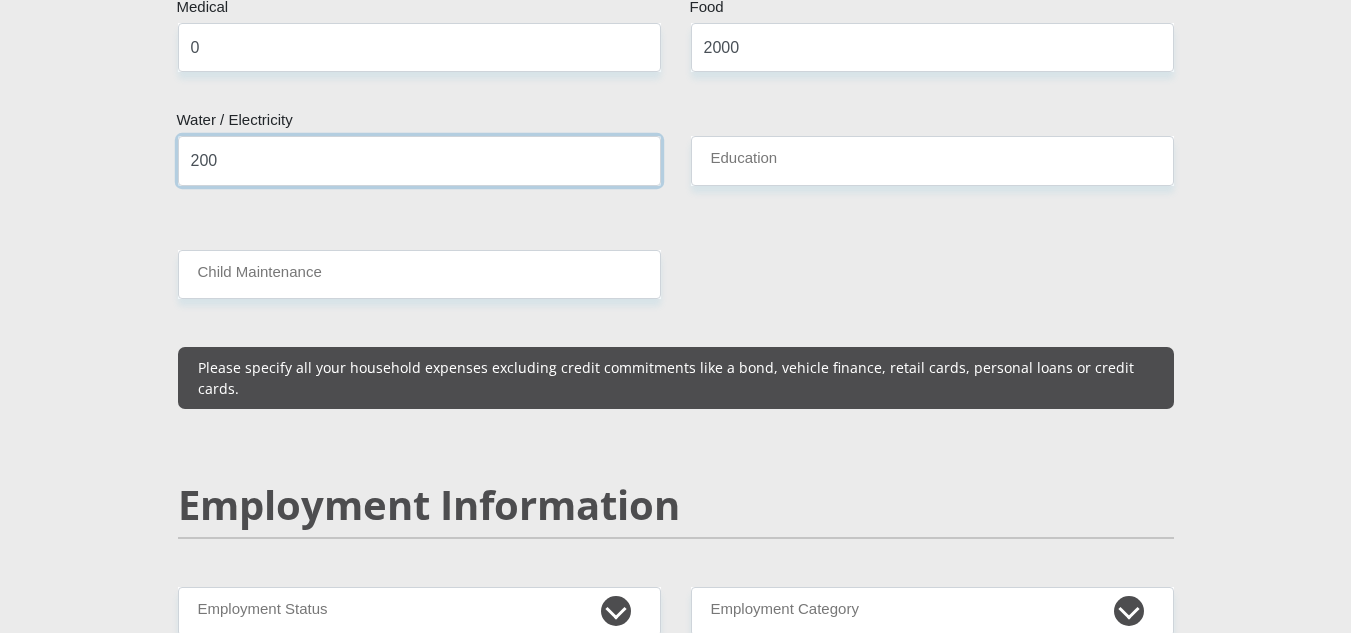 type on "200" 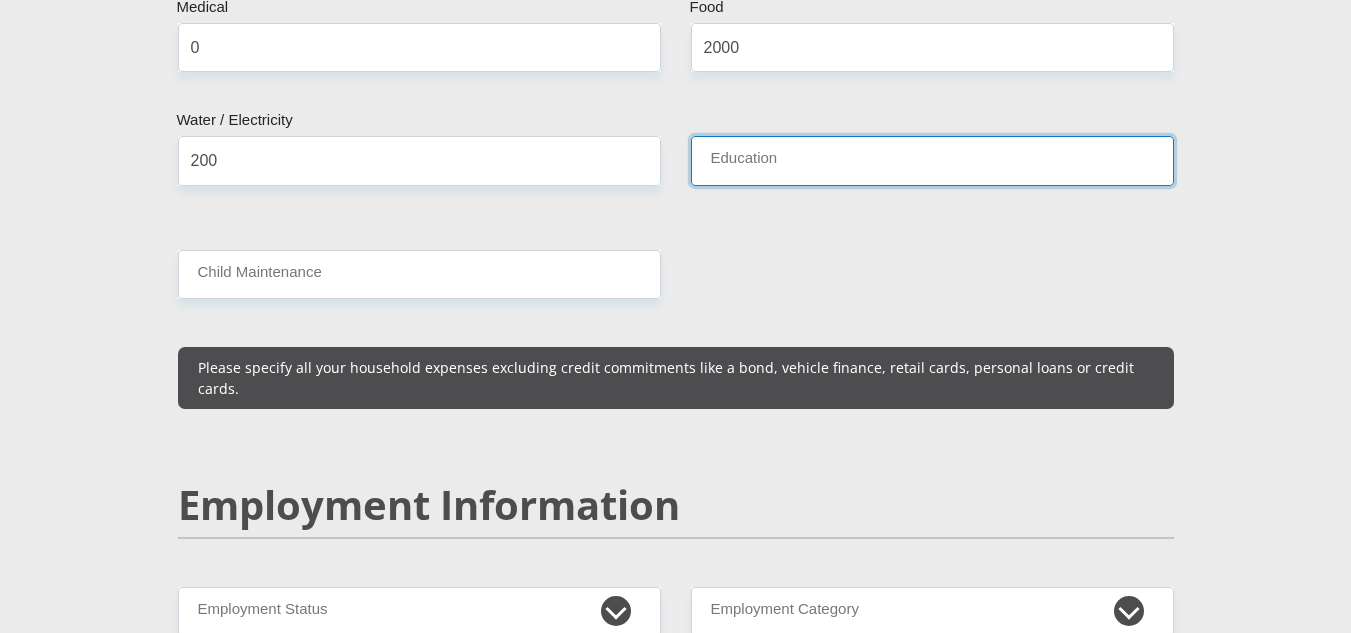 click on "Education" at bounding box center (932, 160) 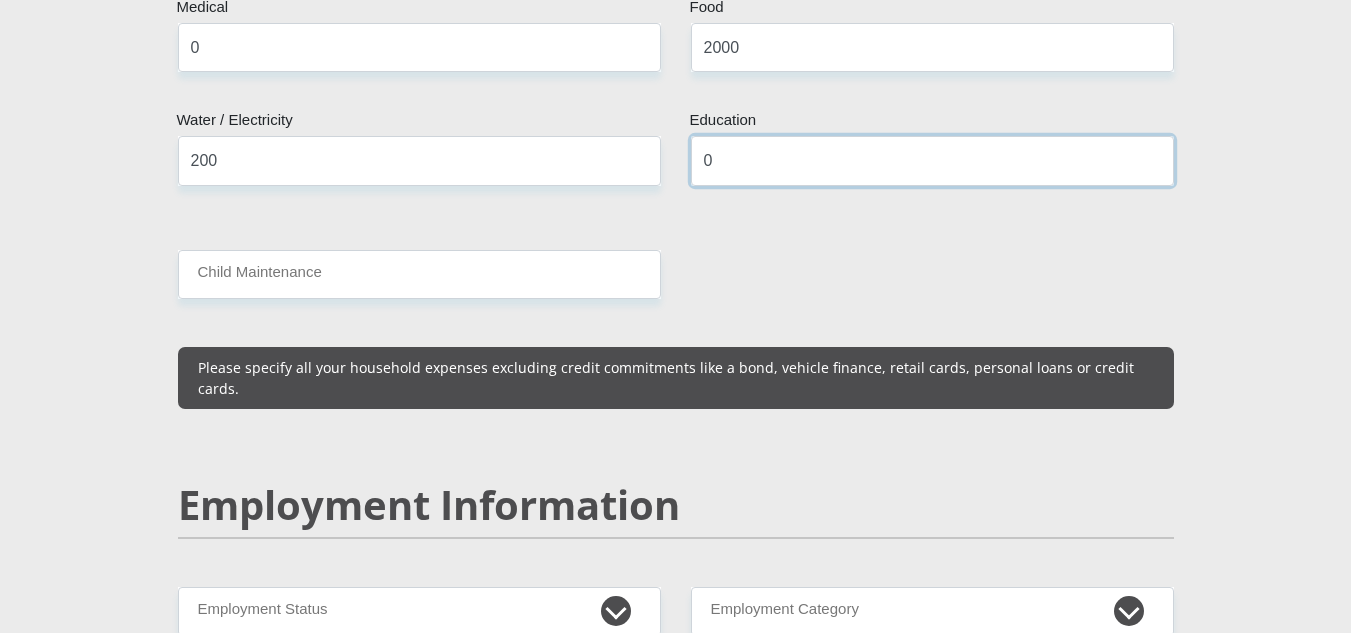 type on "0" 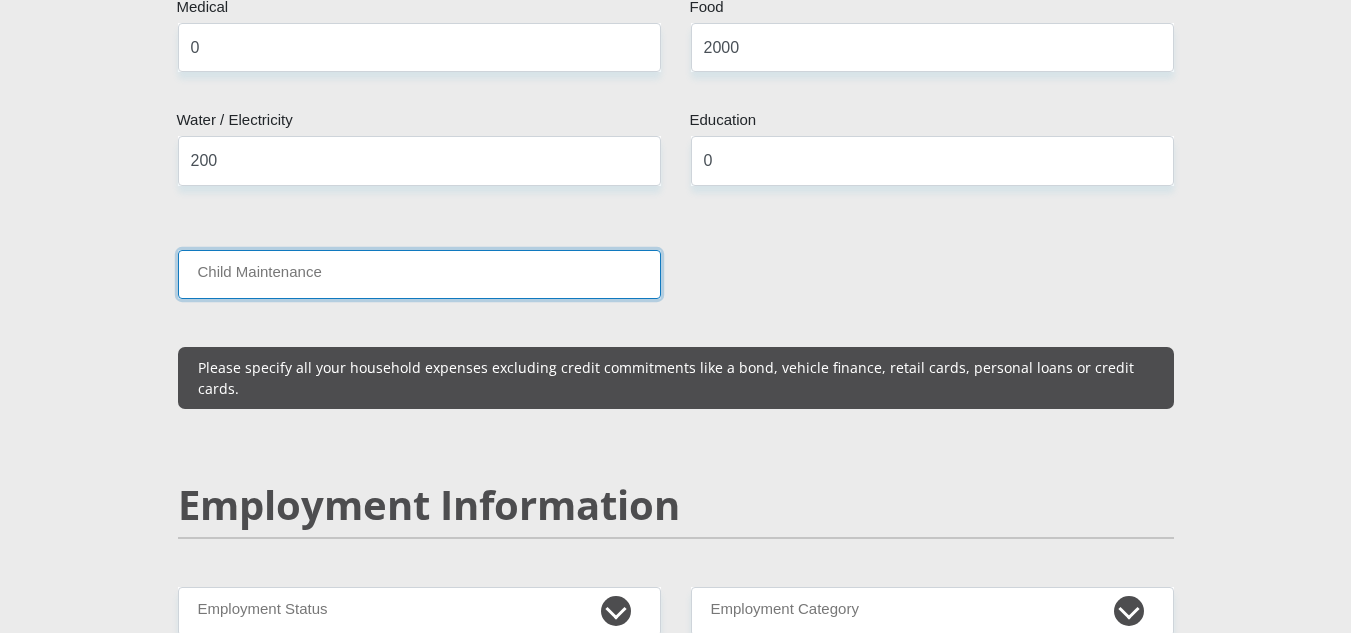 click on "Child Maintenance" at bounding box center [419, 274] 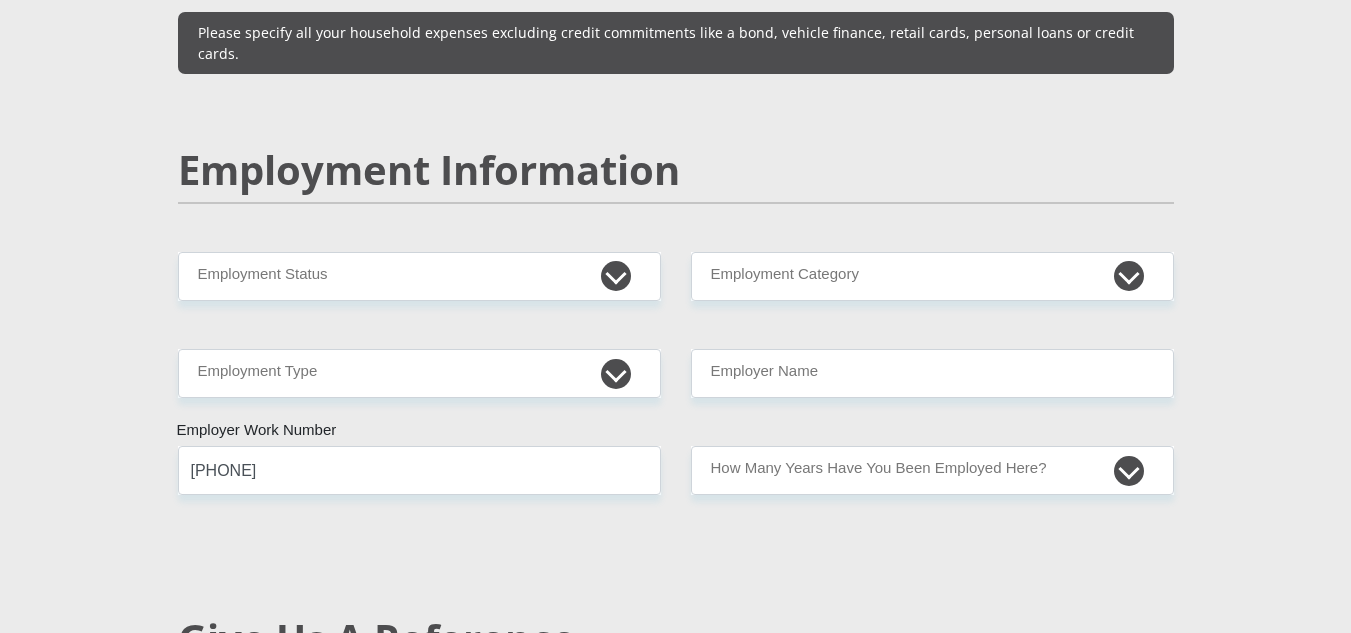 scroll, scrollTop: 2900, scrollLeft: 0, axis: vertical 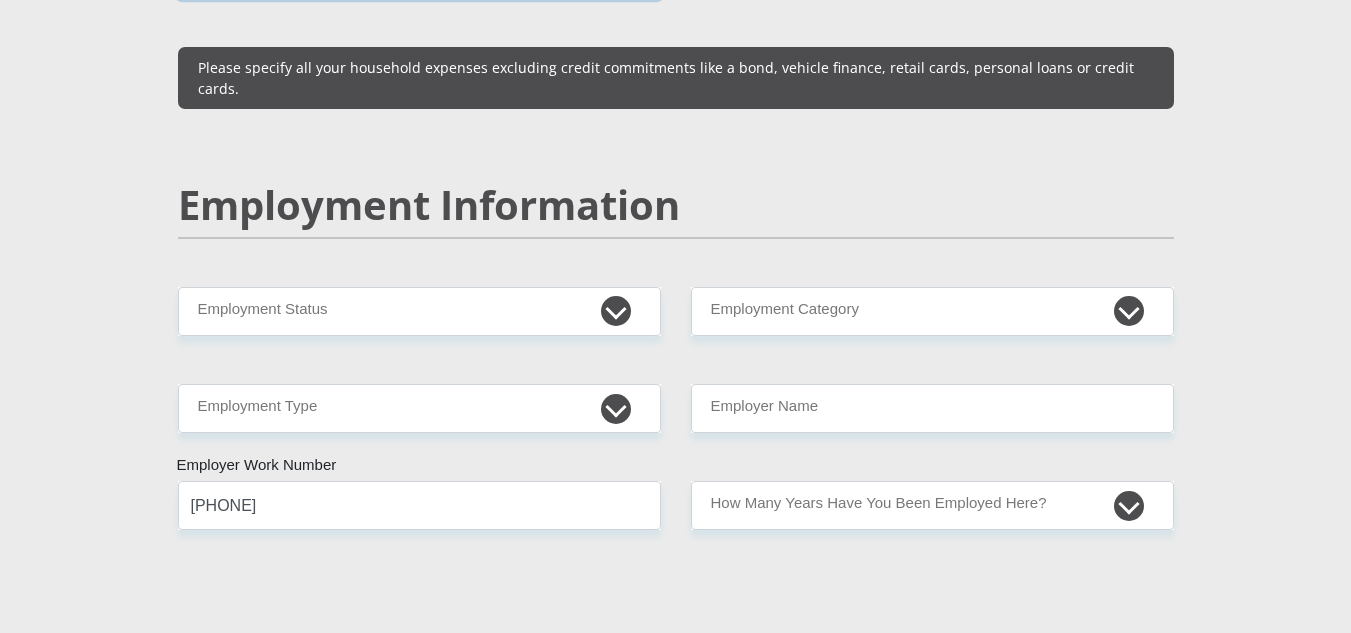 type on "0" 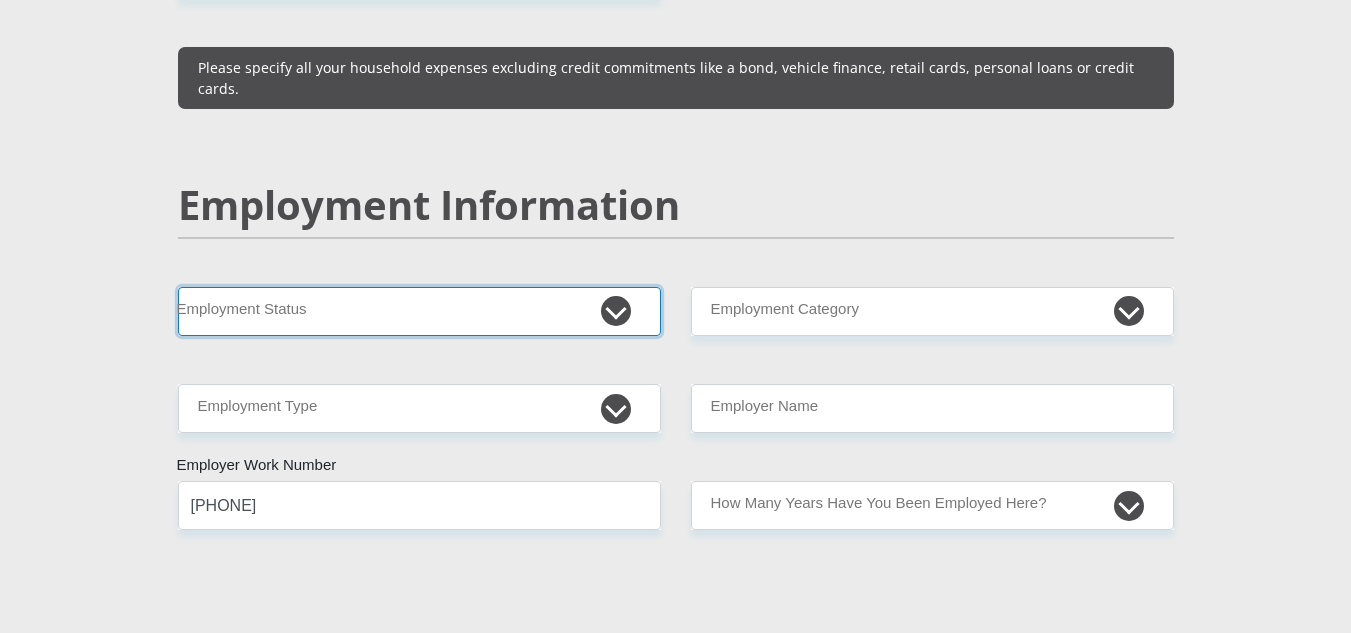 click on "Permanent/Full-time
Part-time/Casual
Contract Worker
Self-Employed
Housewife
Retired
Student
Medically Boarded
Disability
Unemployed" at bounding box center [419, 311] 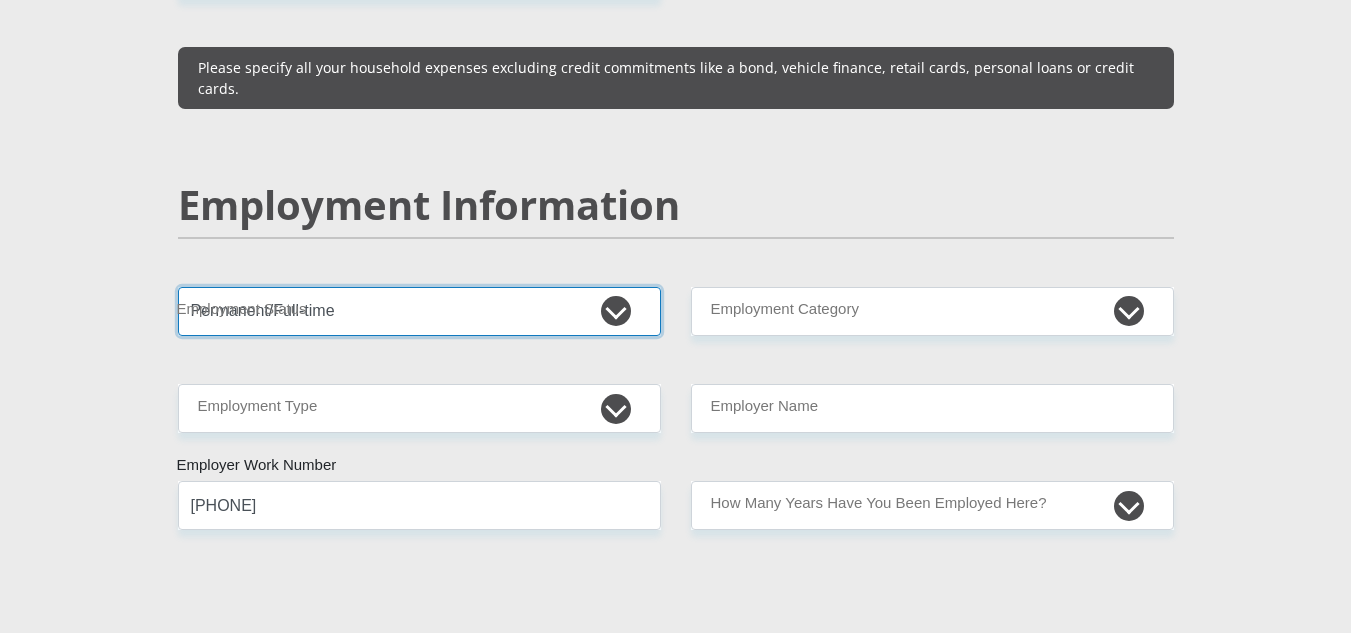 click on "Permanent/Full-time
Part-time/Casual
Contract Worker
Self-Employed
Housewife
Retired
Student
Medically Boarded
Disability
Unemployed" at bounding box center (419, 311) 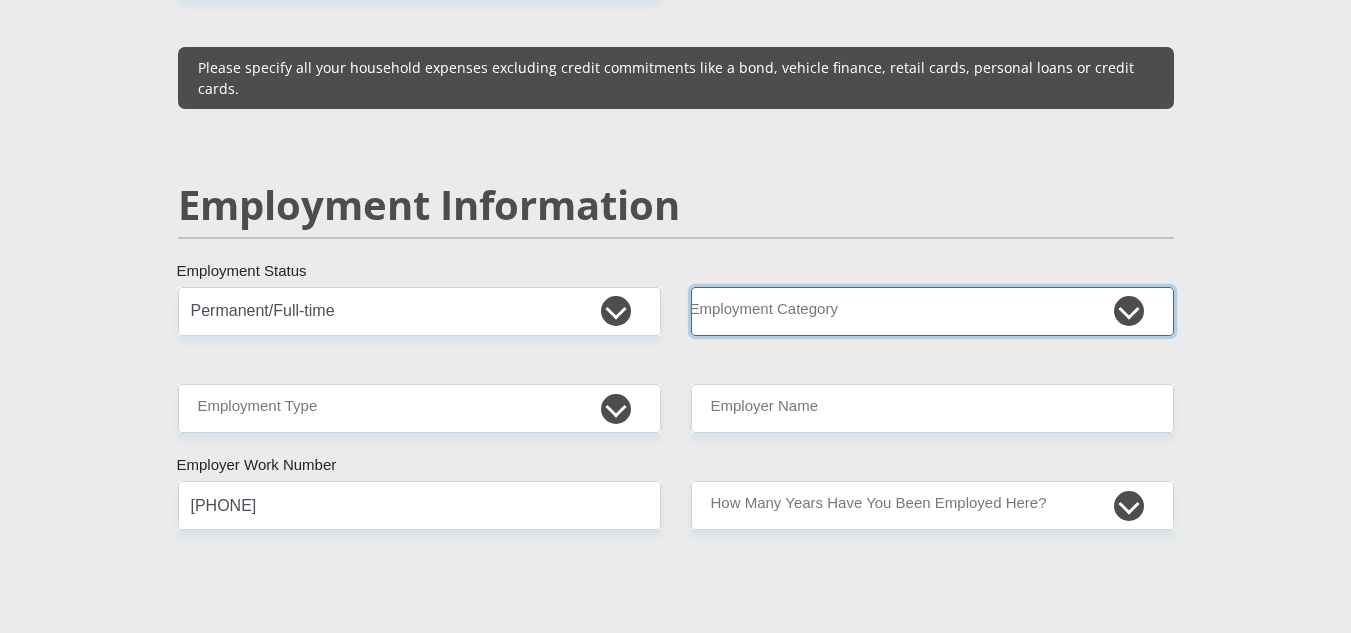 drag, startPoint x: 832, startPoint y: 295, endPoint x: 861, endPoint y: 295, distance: 29 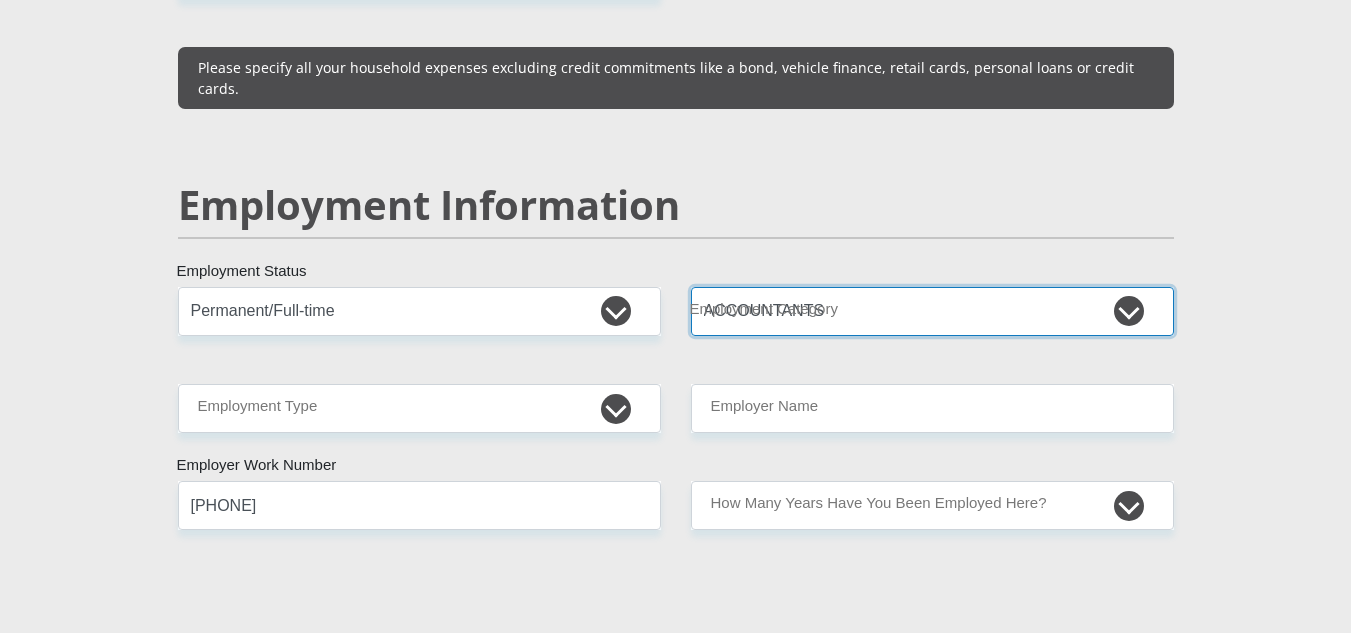 click on "AGRICULTURE
ALCOHOL & TOBACCO
CONSTRUCTION MATERIALS
METALLURGY
EQUIPMENT FOR RENEWABLE ENERGY
SPECIALIZED CONTRACTORS
CAR
GAMING (INCL. INTERNET
OTHER WHOLESALE
UNLICENSED PHARMACEUTICALS
CURRENCY EXCHANGE HOUSES
OTHER FINANCIAL INSTITUTIONS & INSURANCE
REAL ESTATE AGENTS
OIL & GAS
OTHER MATERIALS (E.G. IRON ORE)
PRECIOUS STONES & PRECIOUS METALS
POLITICAL ORGANIZATIONS
RELIGIOUS ORGANIZATIONS(NOT SECTS)
ACTI. HAVING BUSINESS DEAL WITH PUBLIC ADMINISTRATION
LAUNDROMATS" at bounding box center (932, 311) 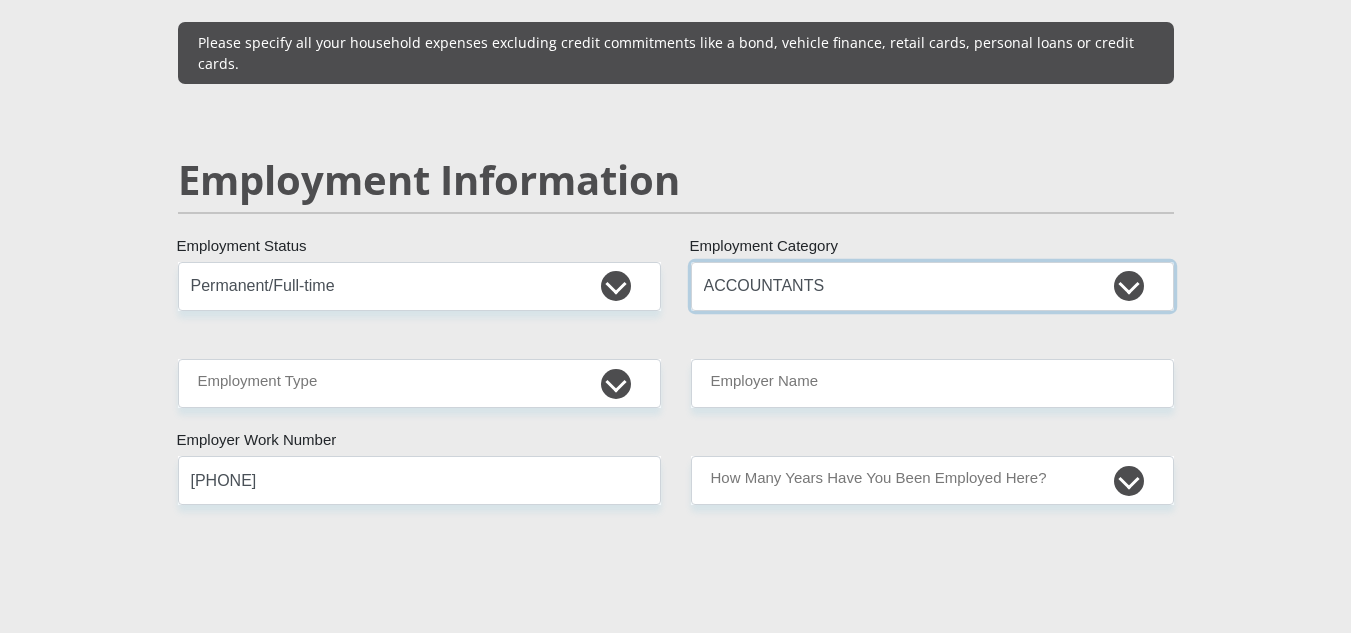 scroll, scrollTop: 3100, scrollLeft: 0, axis: vertical 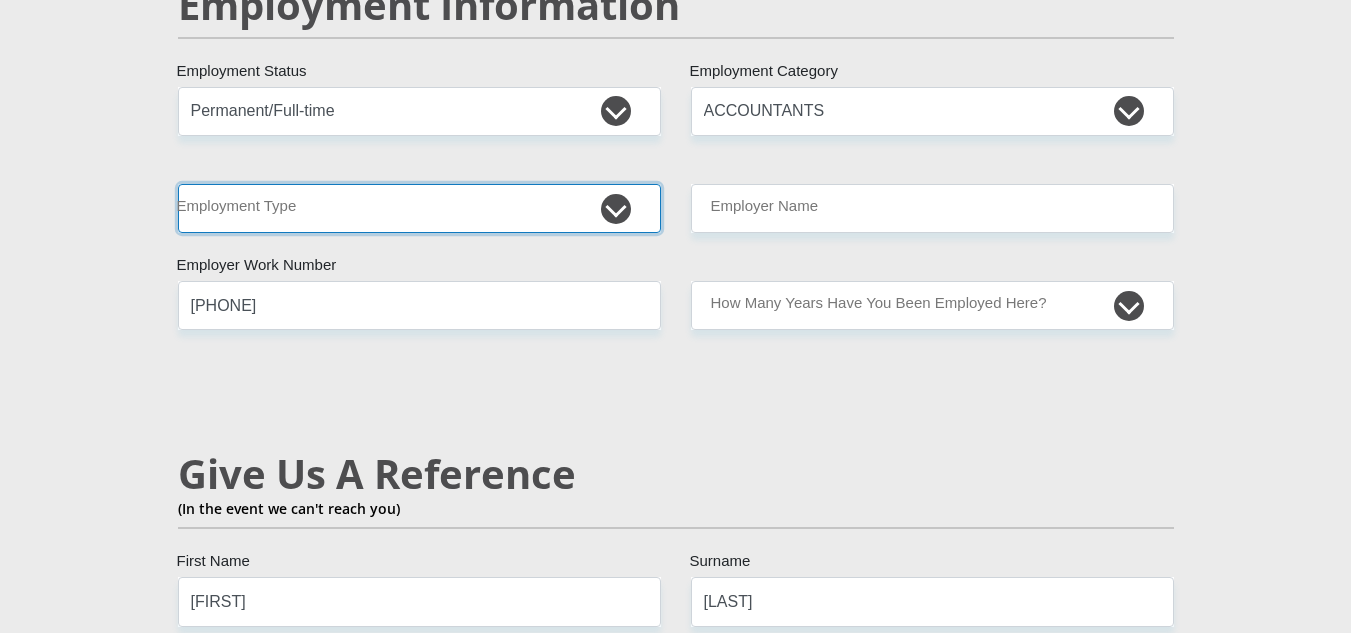 click on "College/Lecturer
Craft Seller
Creative
Driver
Executive
Farmer
Forces - Non Commissioned
Forces - Officer
Hawker
Housewife
Labourer
Licenced Professional
Manager
Miner
Non Licenced Professional
Office Staff/Clerk
Outside Worker
Pensioner
Permanent Teacher
Production/Manufacturing
Sales
Self-Employed
Semi-Professional Worker
Service Industry  Social Worker  Student" at bounding box center [419, 208] 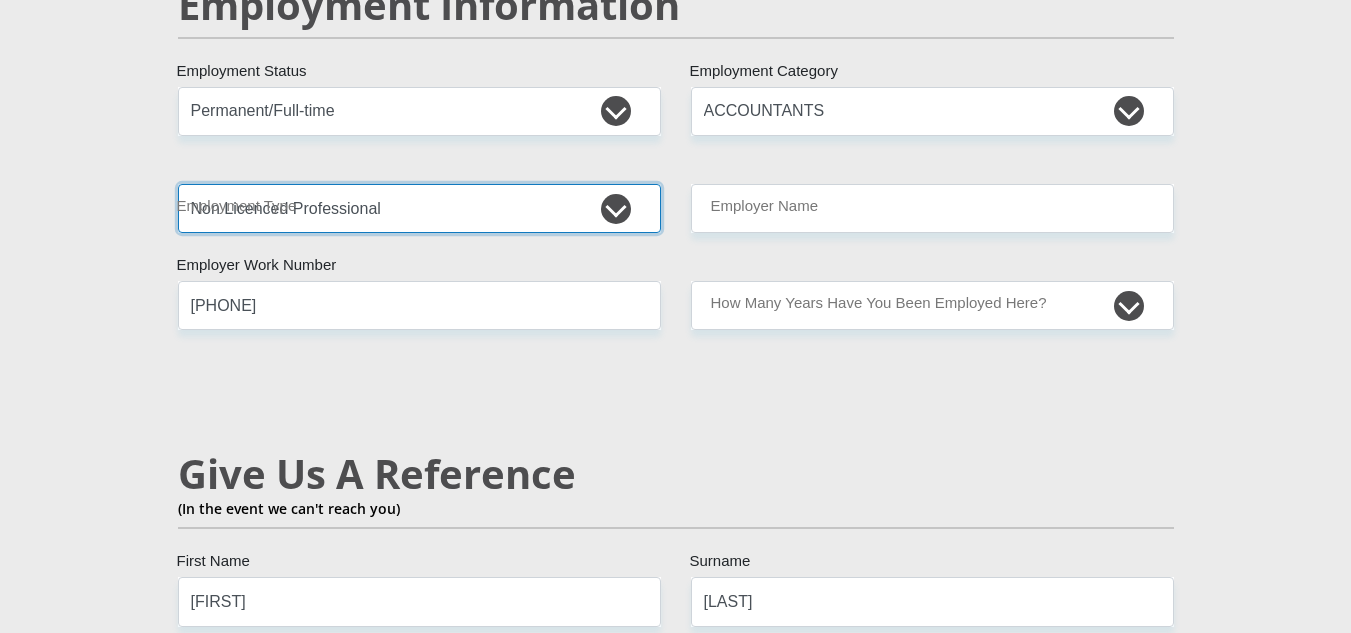 click on "College/Lecturer
Craft Seller
Creative
Driver
Executive
Farmer
Forces - Non Commissioned
Forces - Officer
Hawker
Housewife
Labourer
Licenced Professional
Manager
Miner
Non Licenced Professional
Office Staff/Clerk
Outside Worker
Pensioner
Permanent Teacher
Production/Manufacturing
Sales
Self-Employed
Semi-Professional Worker
Service Industry  Social Worker  Student" at bounding box center [419, 208] 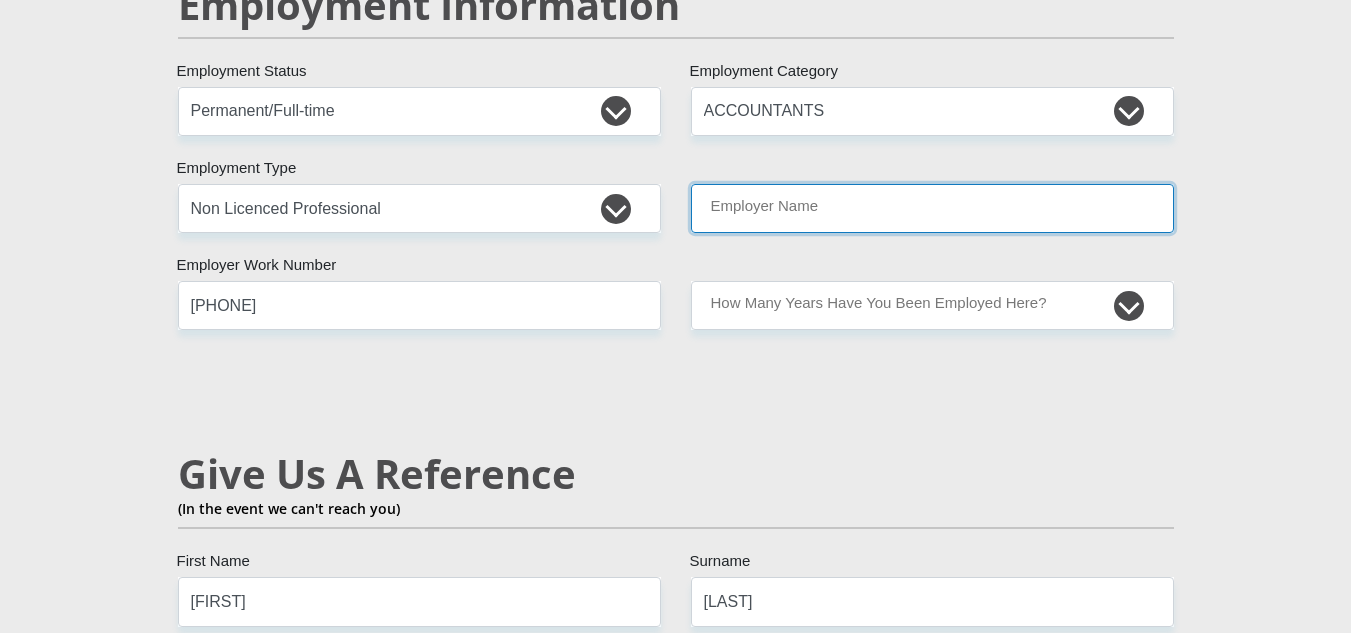 click on "Employer Name" at bounding box center [932, 208] 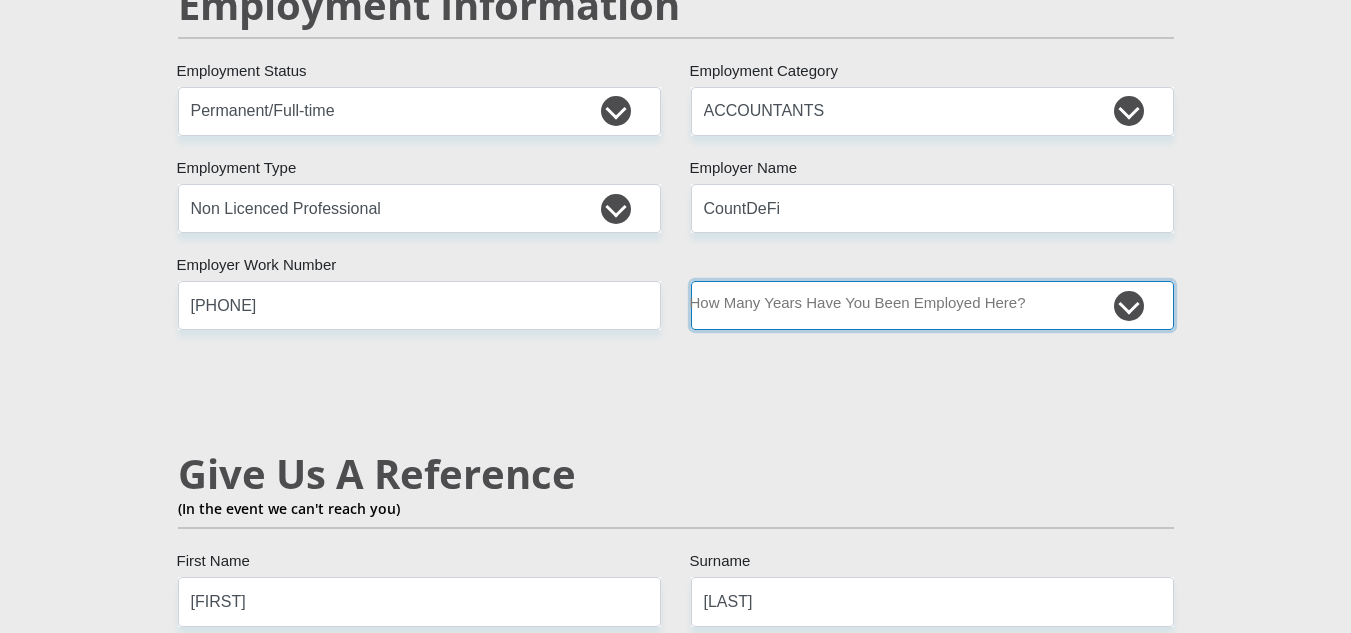 click on "less than 1 year
1-3 years
3-5 years
5+ years" at bounding box center (932, 305) 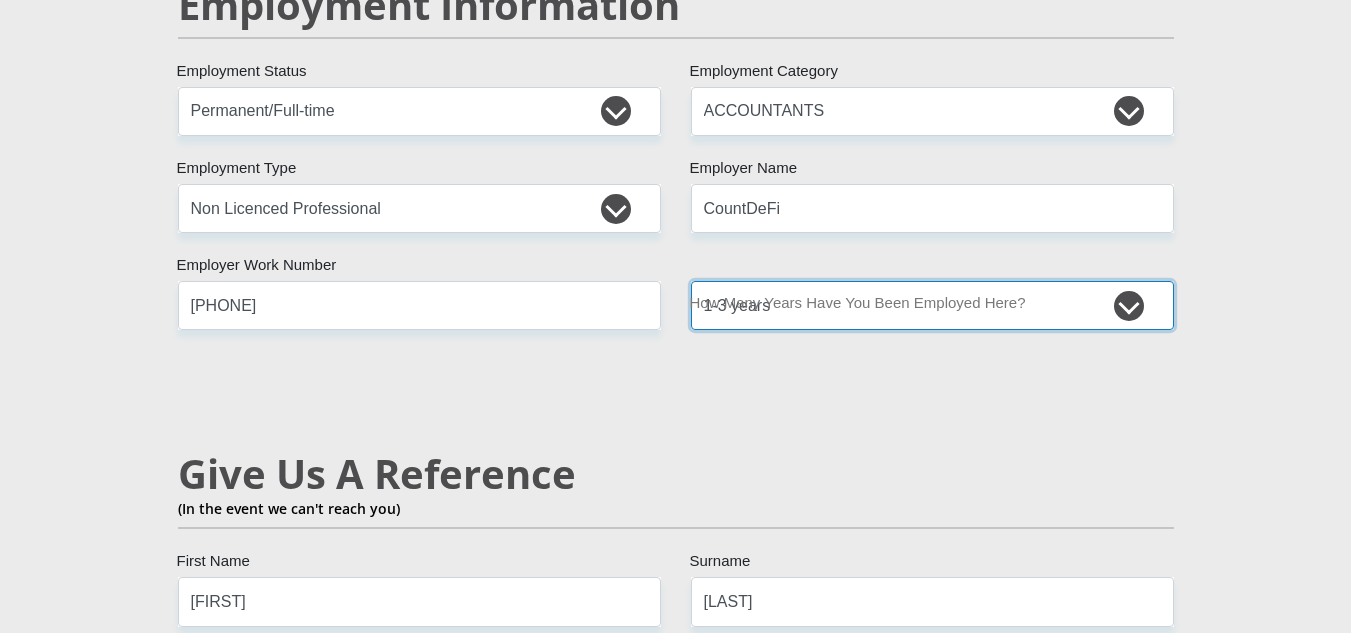 click on "less than 1 year
1-3 years
3-5 years
5+ years" at bounding box center (932, 305) 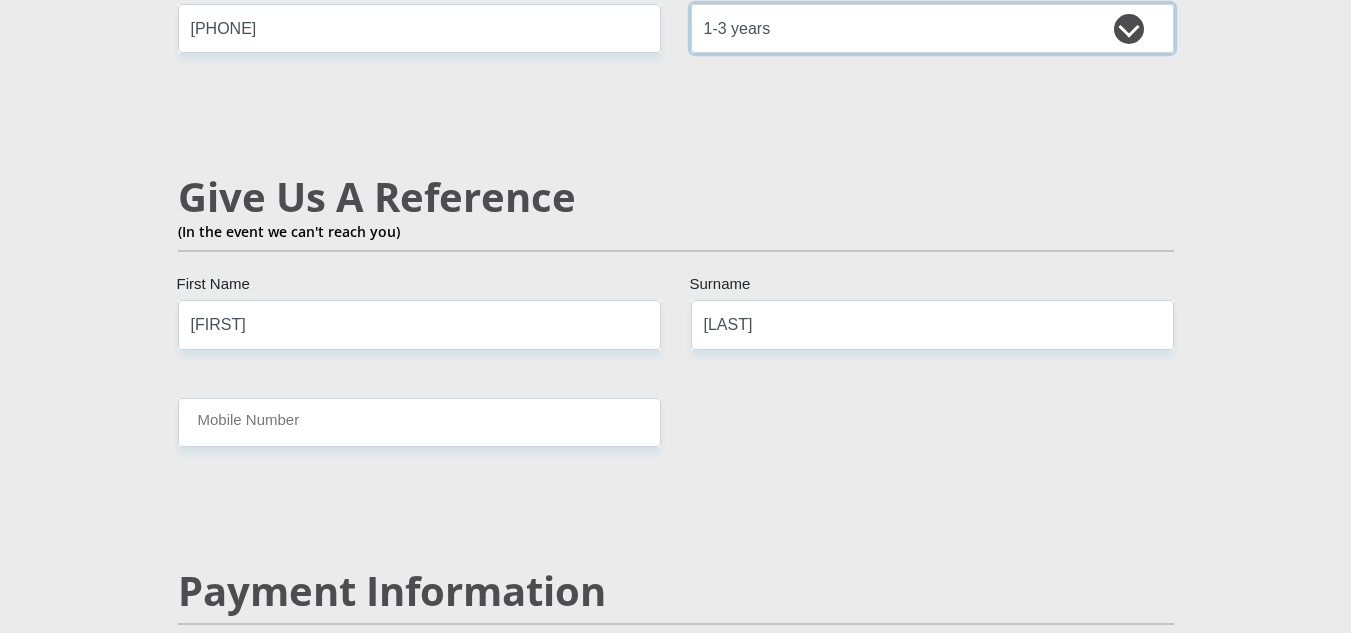 scroll, scrollTop: 3400, scrollLeft: 0, axis: vertical 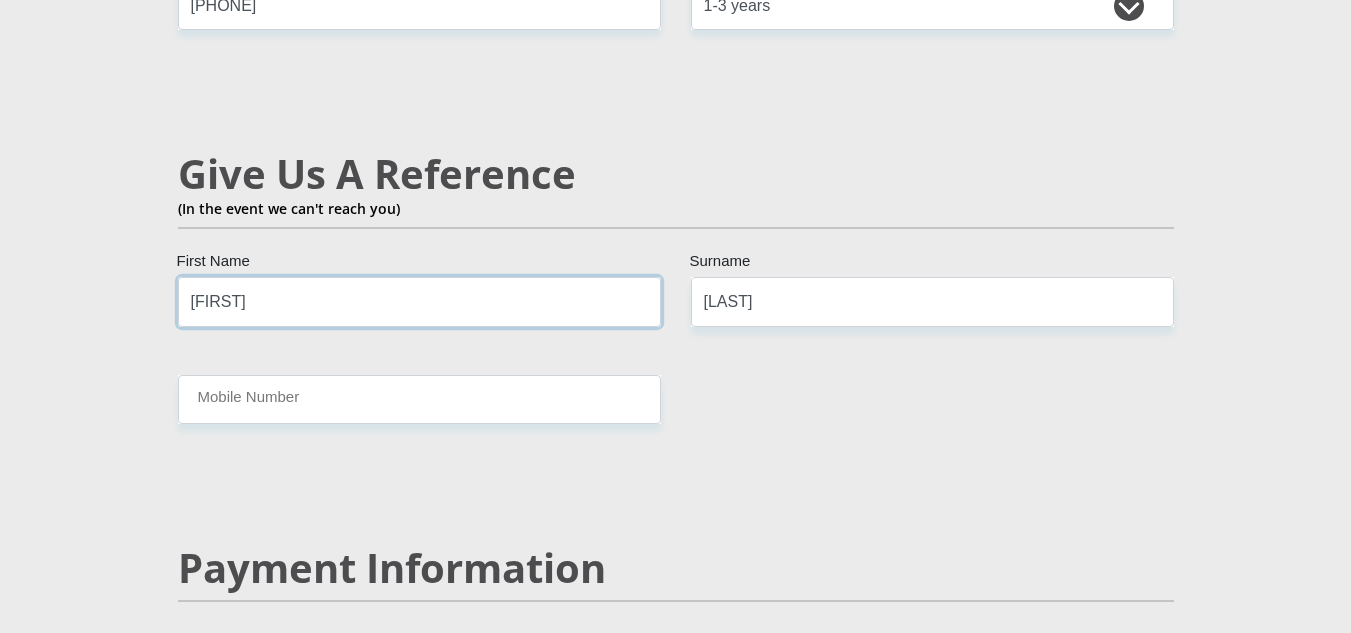 drag, startPoint x: 255, startPoint y: 284, endPoint x: 115, endPoint y: 285, distance: 140.00357 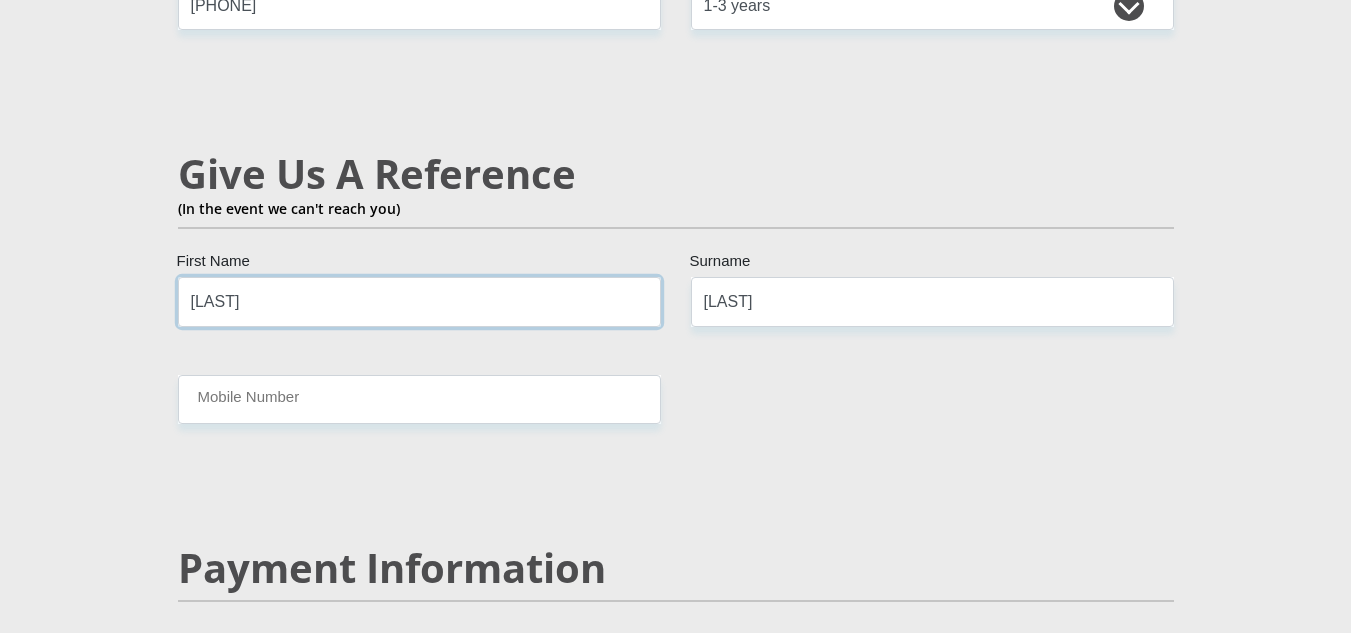 type on "[LAST]" 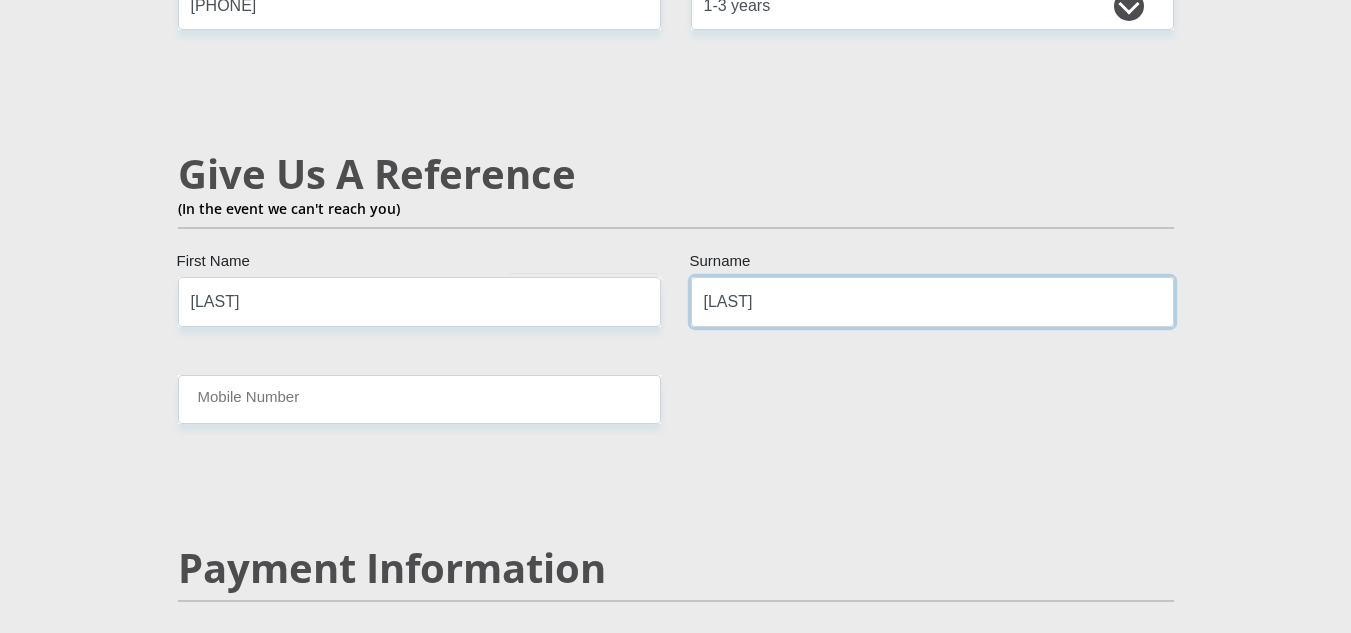 click on "[LAST]" at bounding box center [932, 301] 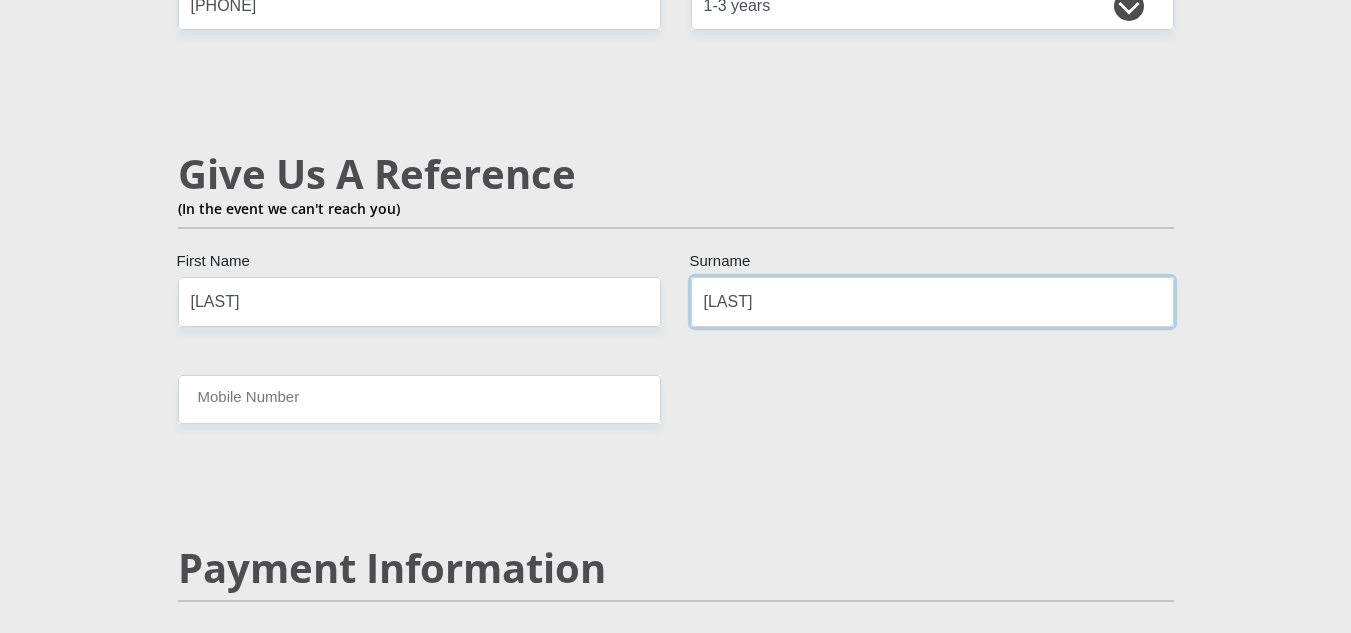 type on "[LAST]" 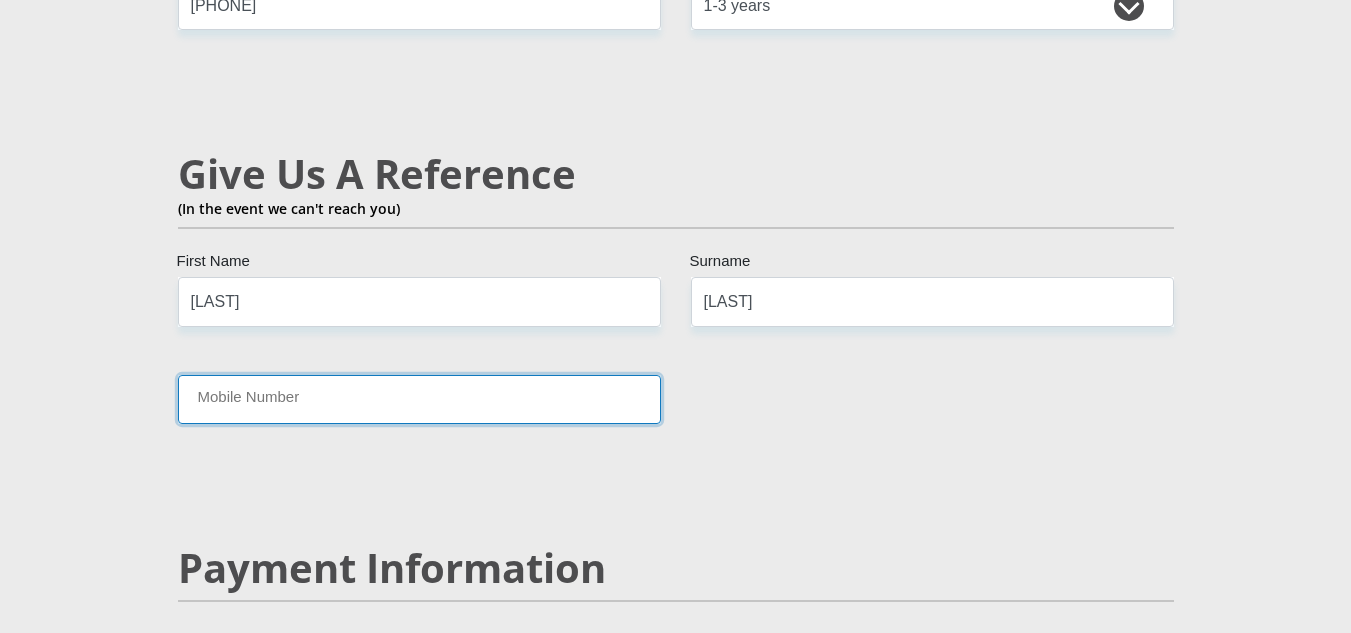 click on "Mobile Number" at bounding box center [419, 399] 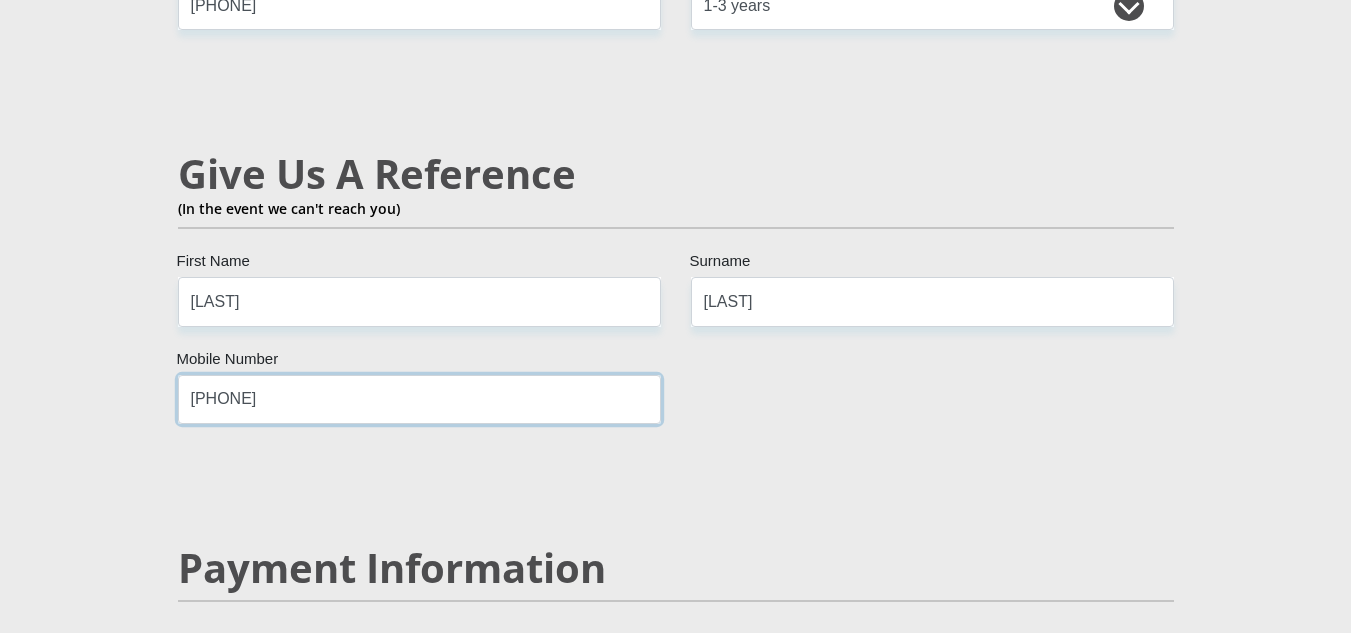 type on "[PHONE]" 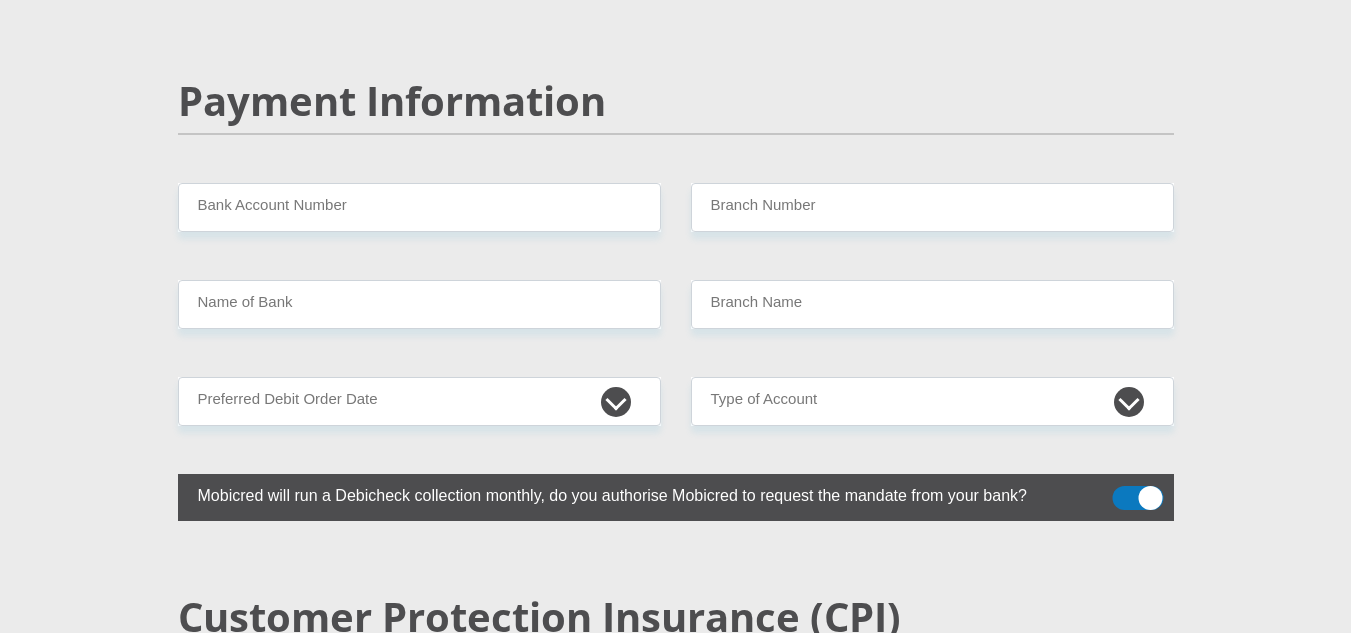 scroll, scrollTop: 3900, scrollLeft: 0, axis: vertical 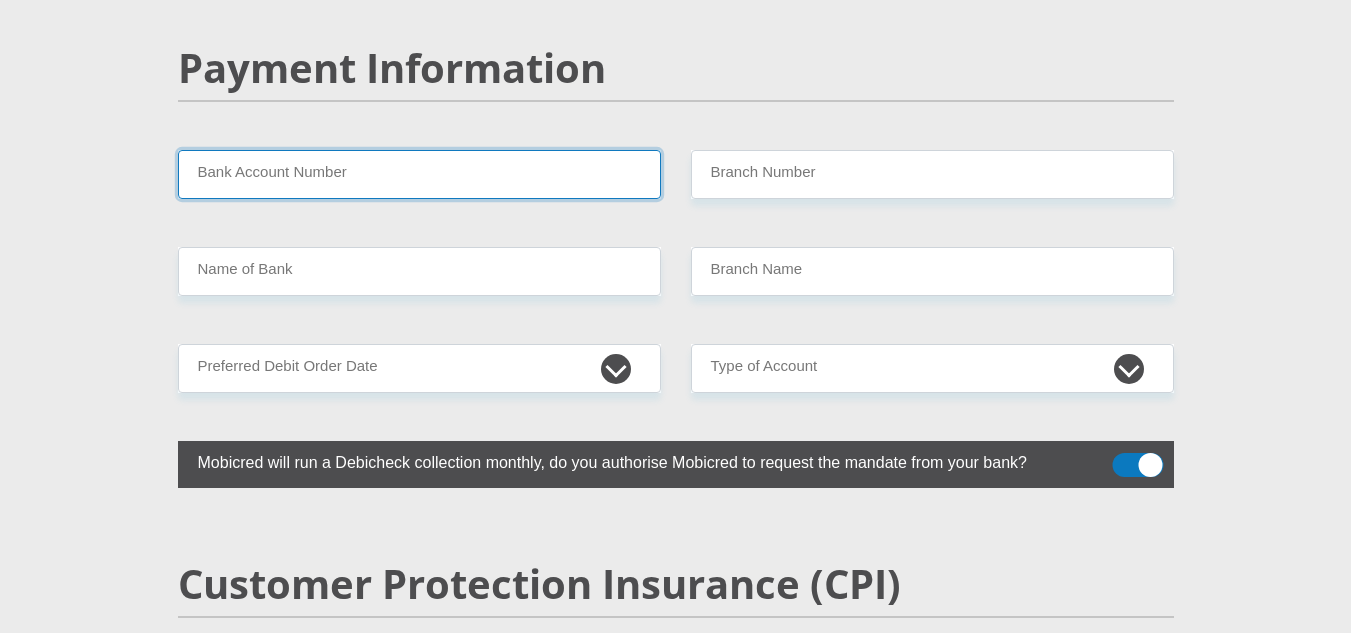 click on "Bank Account Number" at bounding box center [419, 174] 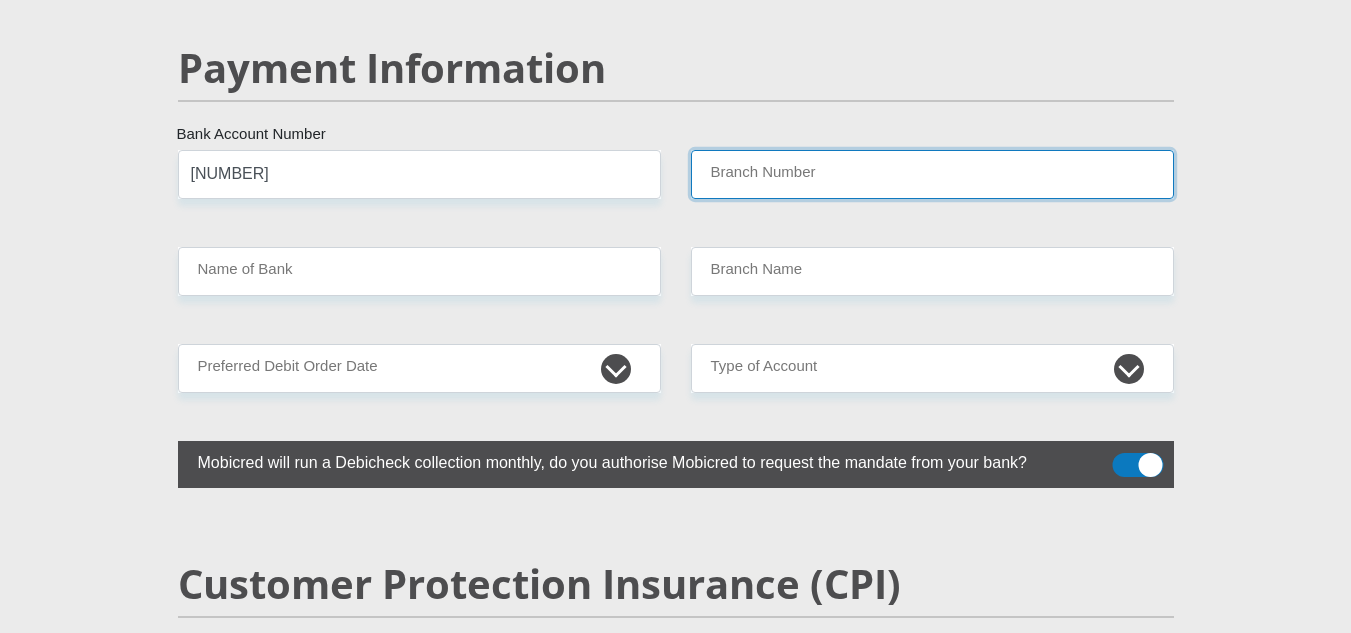 click on "Branch Number" at bounding box center [932, 174] 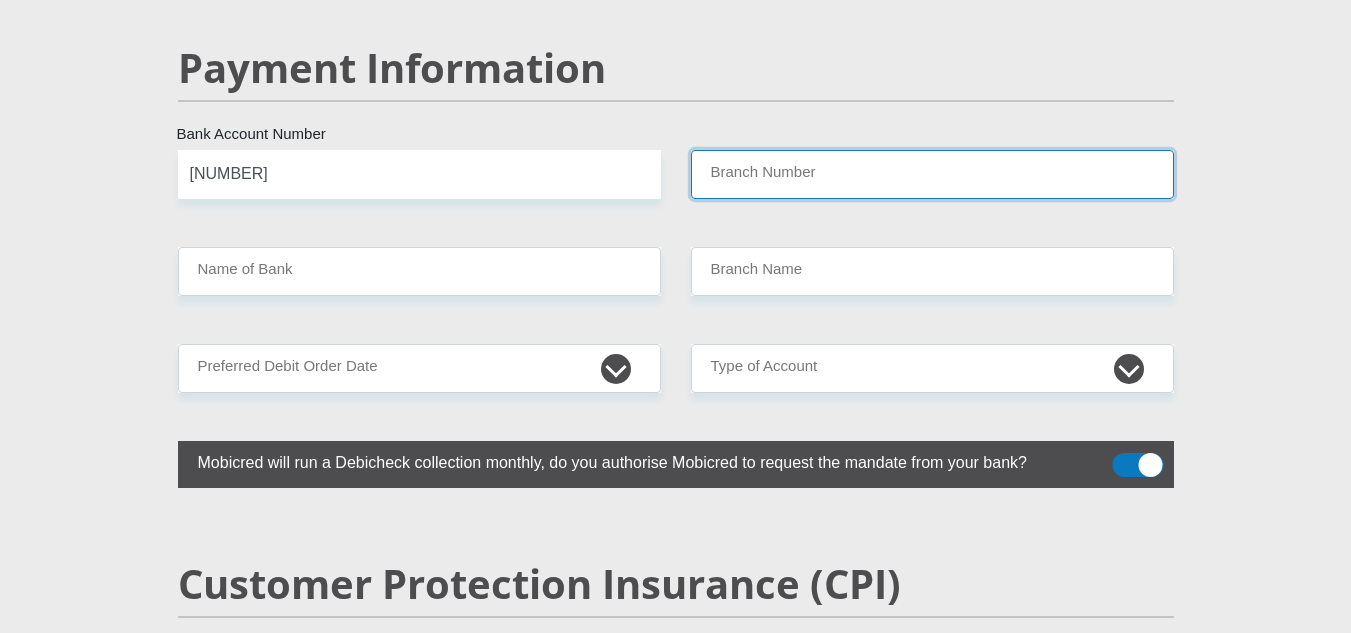 paste on "679000" 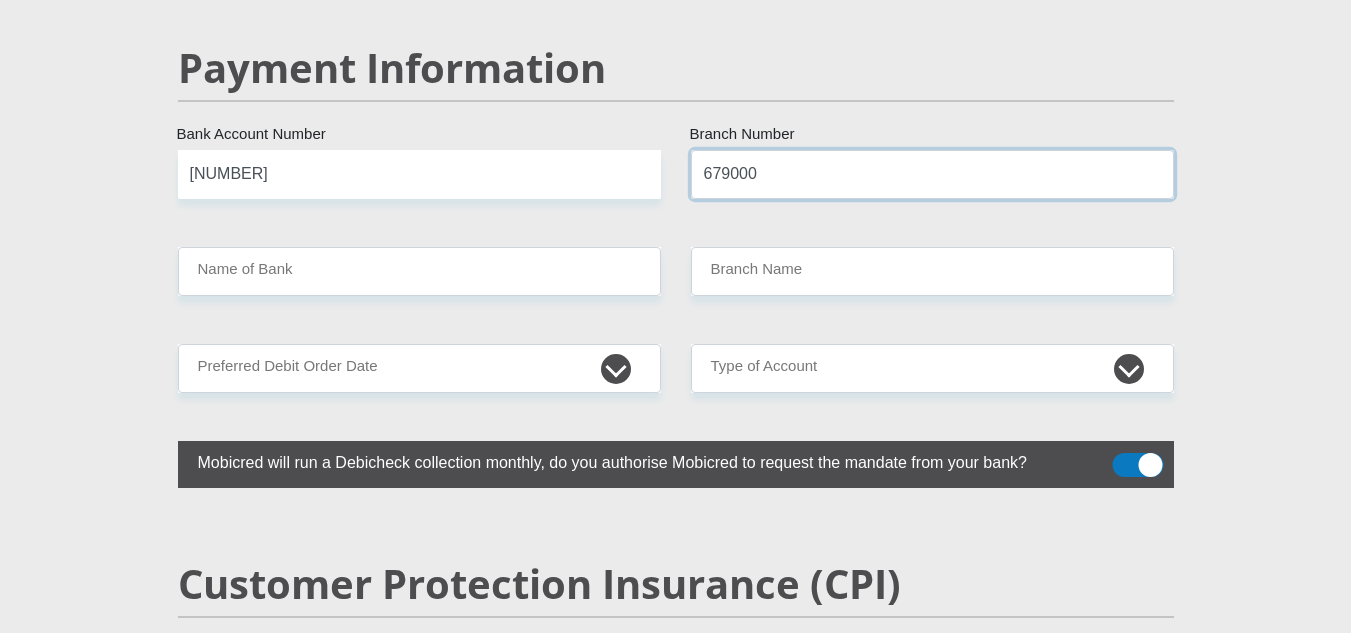 type on "679000" 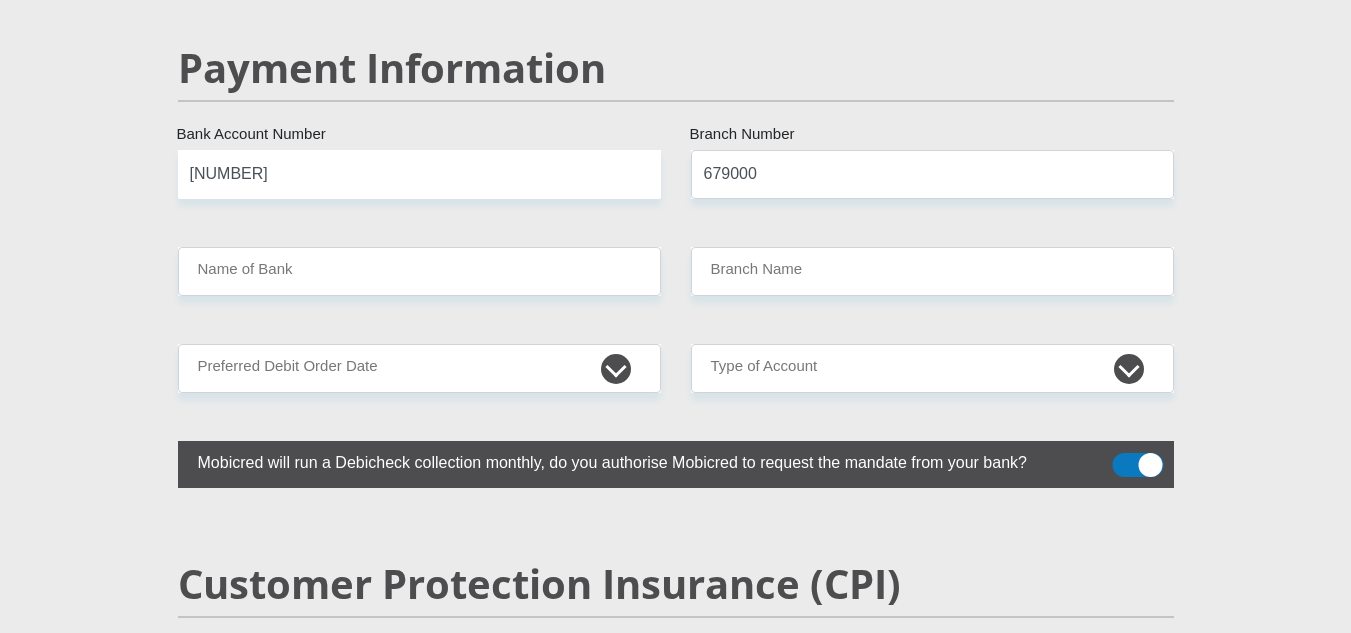 click on "Mr
Ms
Mrs
Dr
Other
Title
[FIRST]
First Name
[LAST]
Surname
[ID_NUMBER]
South African ID Number
Please input valid ID number
[COUNTRY]
[COUNTRY]
[COUNTRY]
[COUNTRY]
[COUNTRY]
[COUNTRY]
[COUNTRY]
[COUNTRY]
[COUNTRY]
[COUNTRY]
[COUNTRY] and [COUNTRY]
[COUNTRY]" at bounding box center (676, -722) 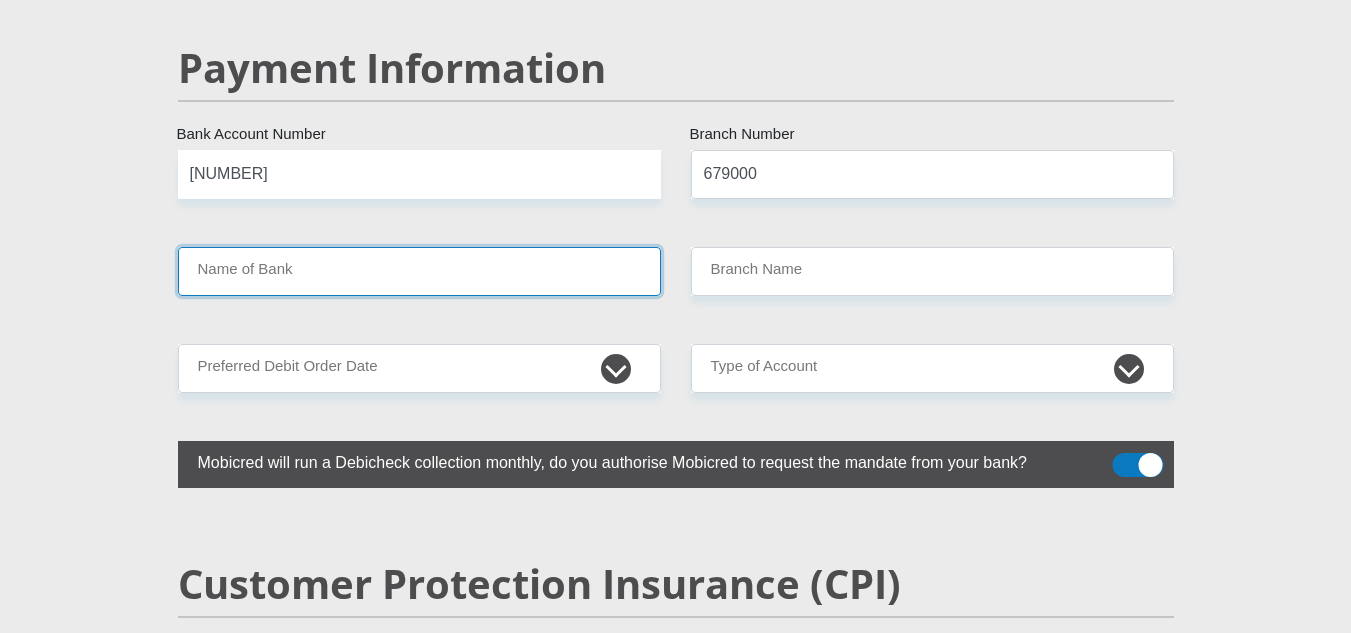 click on "Name of Bank" at bounding box center [419, 271] 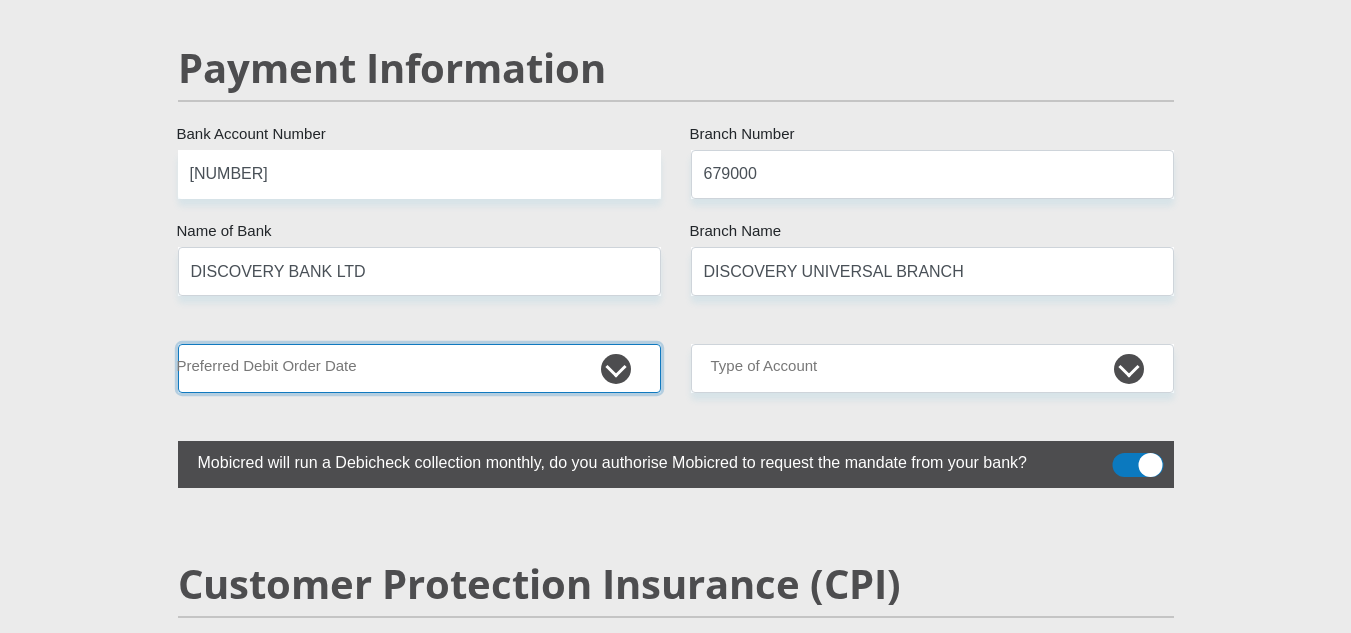 click on "1st
2nd
3rd
4th
5th
7th
18th
19th
20th
21st
22nd
23rd
24th
25th
26th
27th
28th
29th
30th" at bounding box center [419, 368] 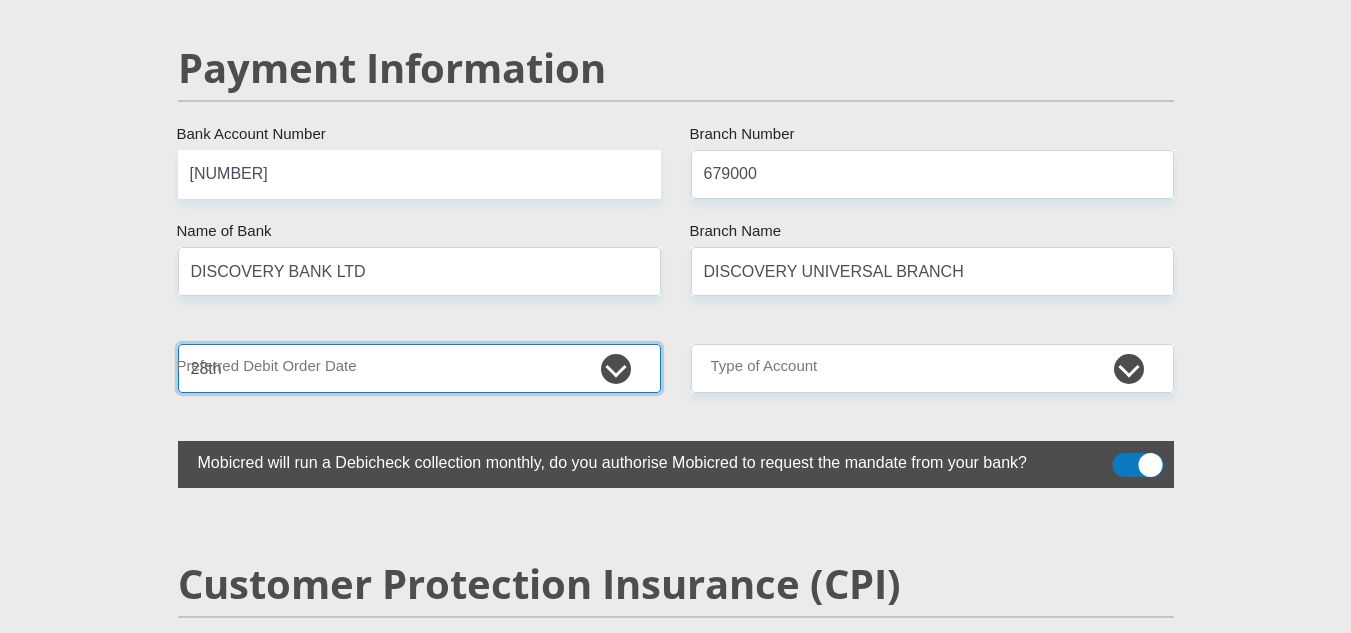 click on "1st
2nd
3rd
4th
5th
7th
18th
19th
20th
21st
22nd
23rd
24th
25th
26th
27th
28th
29th
30th" at bounding box center (419, 368) 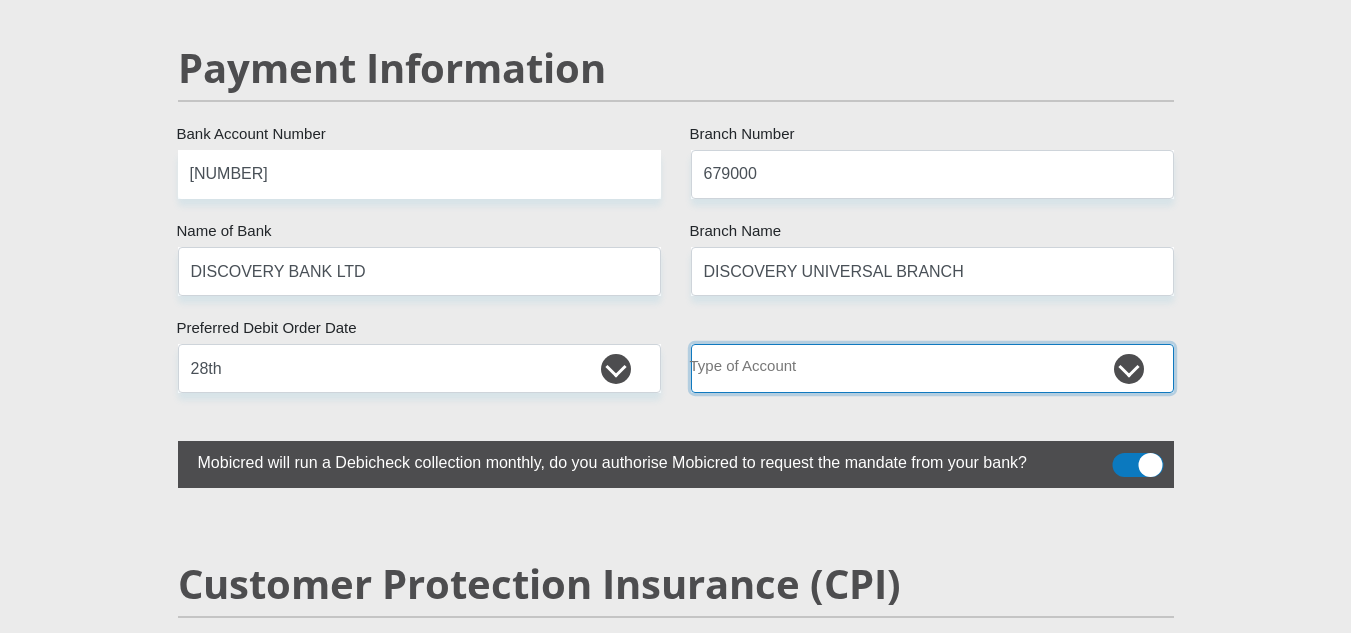 click on "Cheque
Savings" at bounding box center (932, 368) 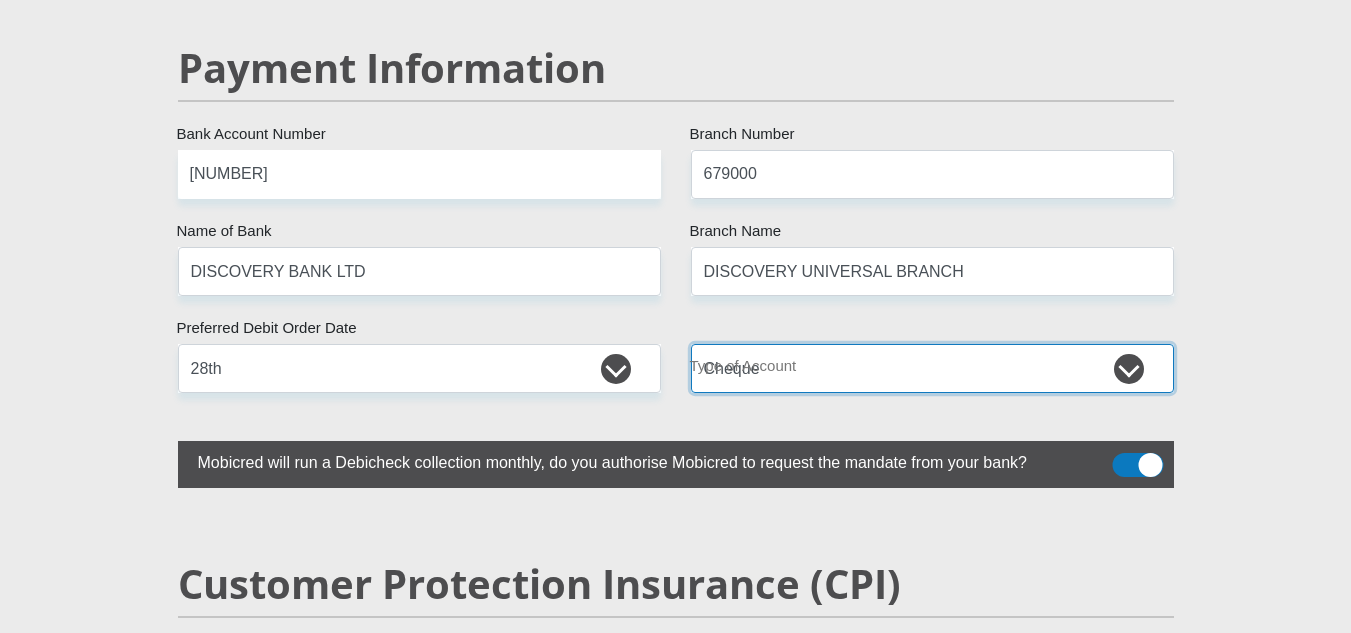 click on "Cheque
Savings" at bounding box center (932, 368) 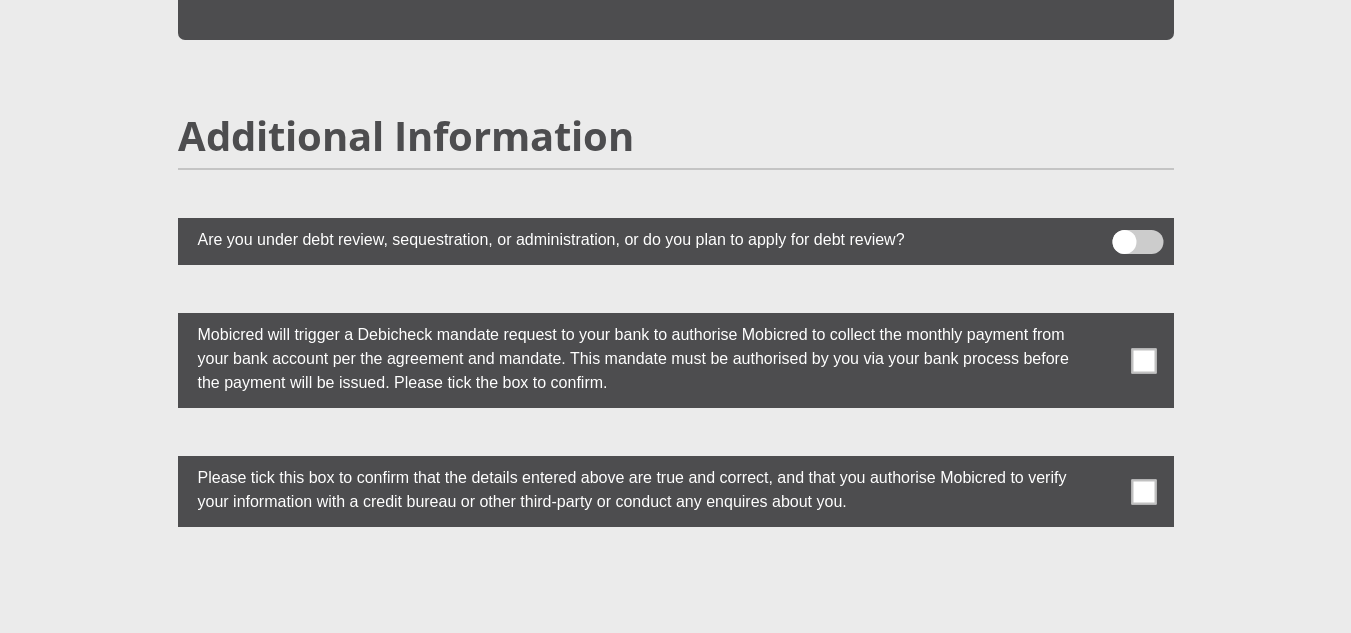scroll, scrollTop: 5400, scrollLeft: 0, axis: vertical 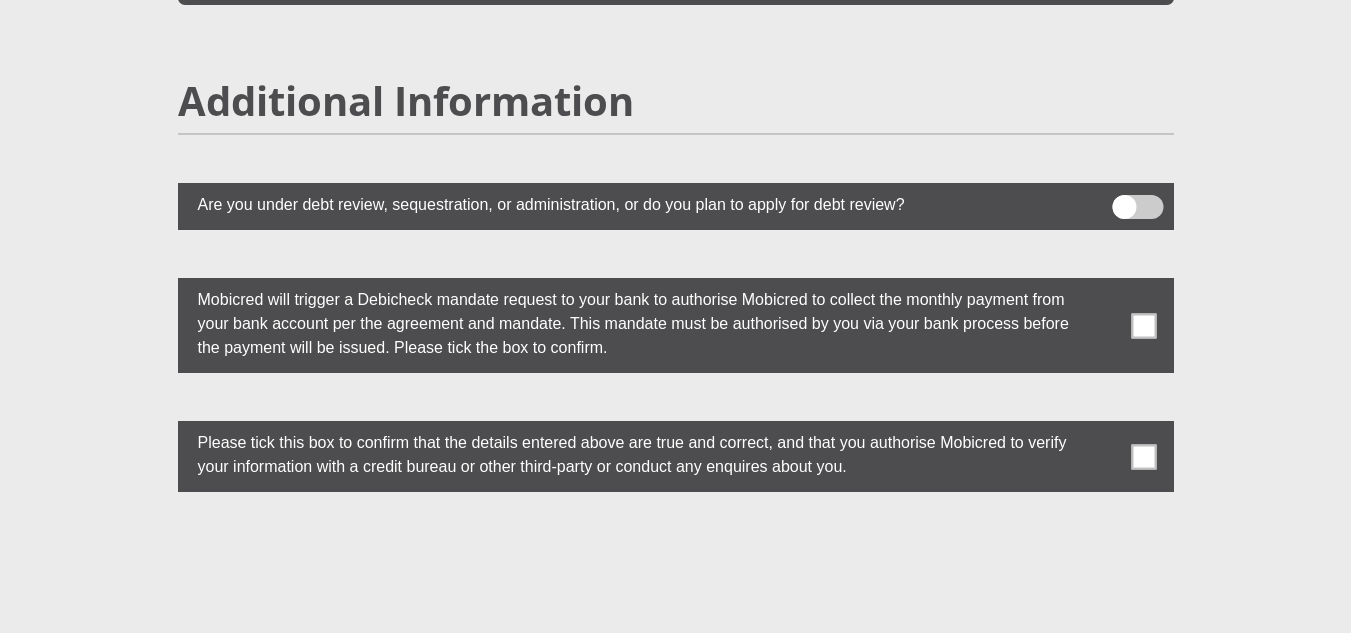 click at bounding box center [1143, 325] 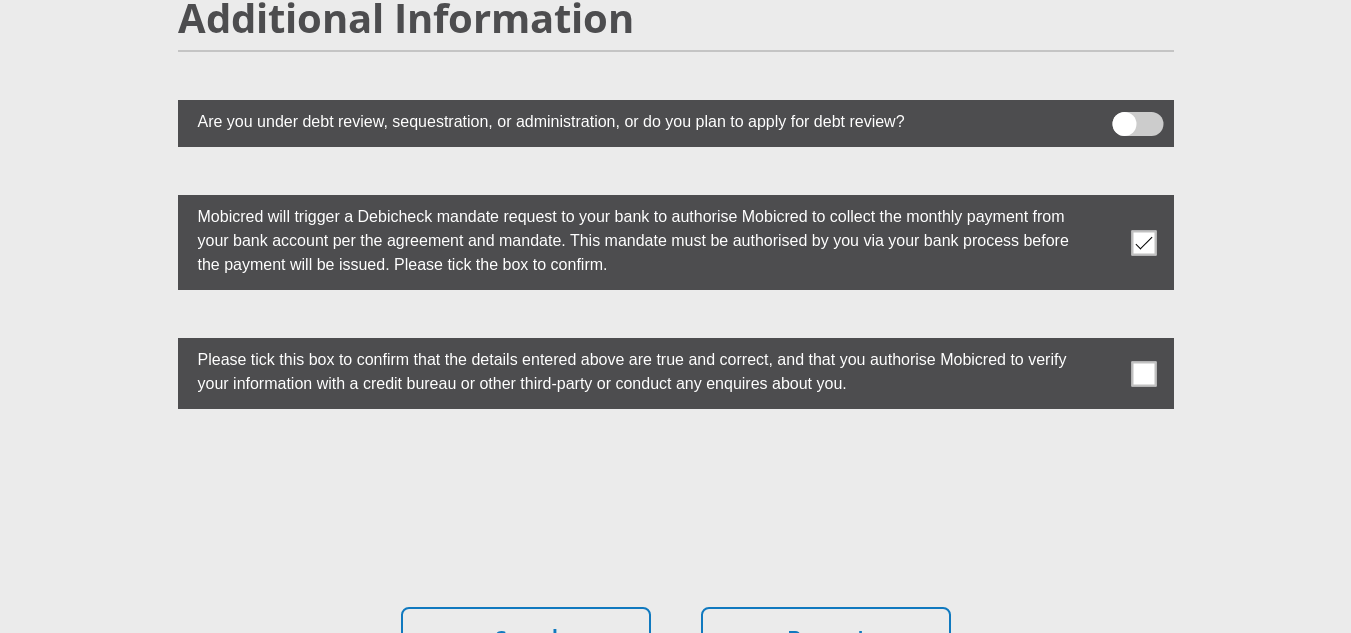 scroll, scrollTop: 5600, scrollLeft: 0, axis: vertical 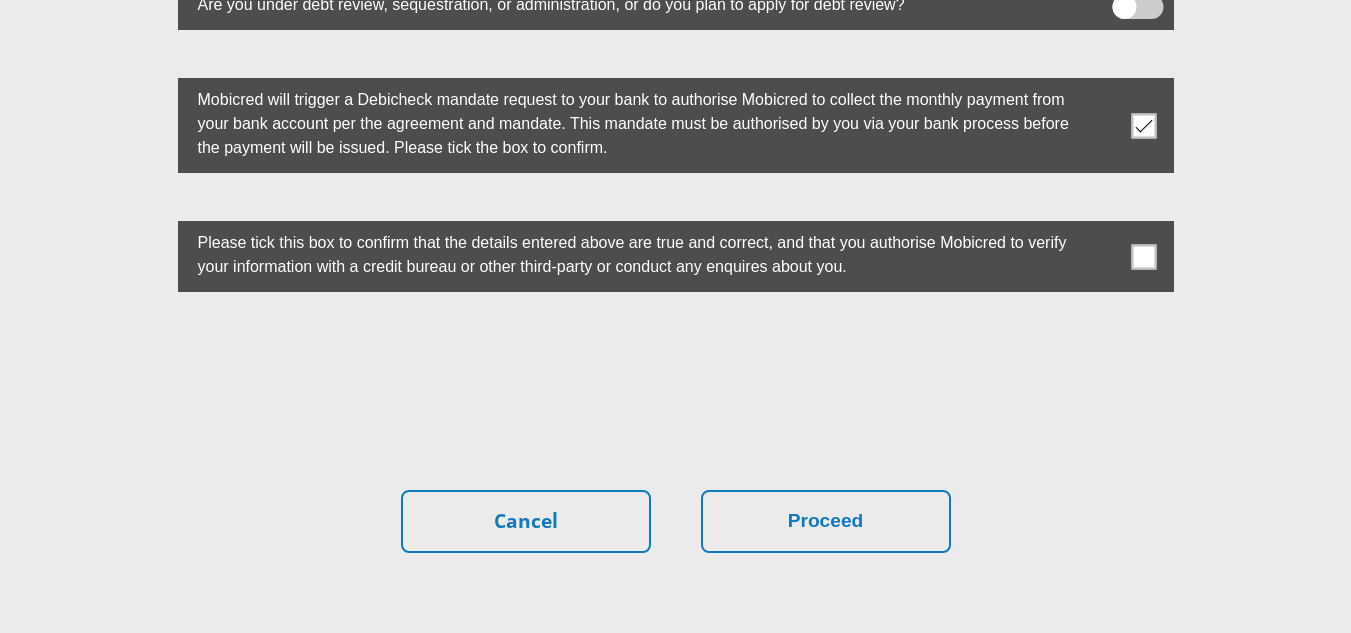 click at bounding box center [1143, 256] 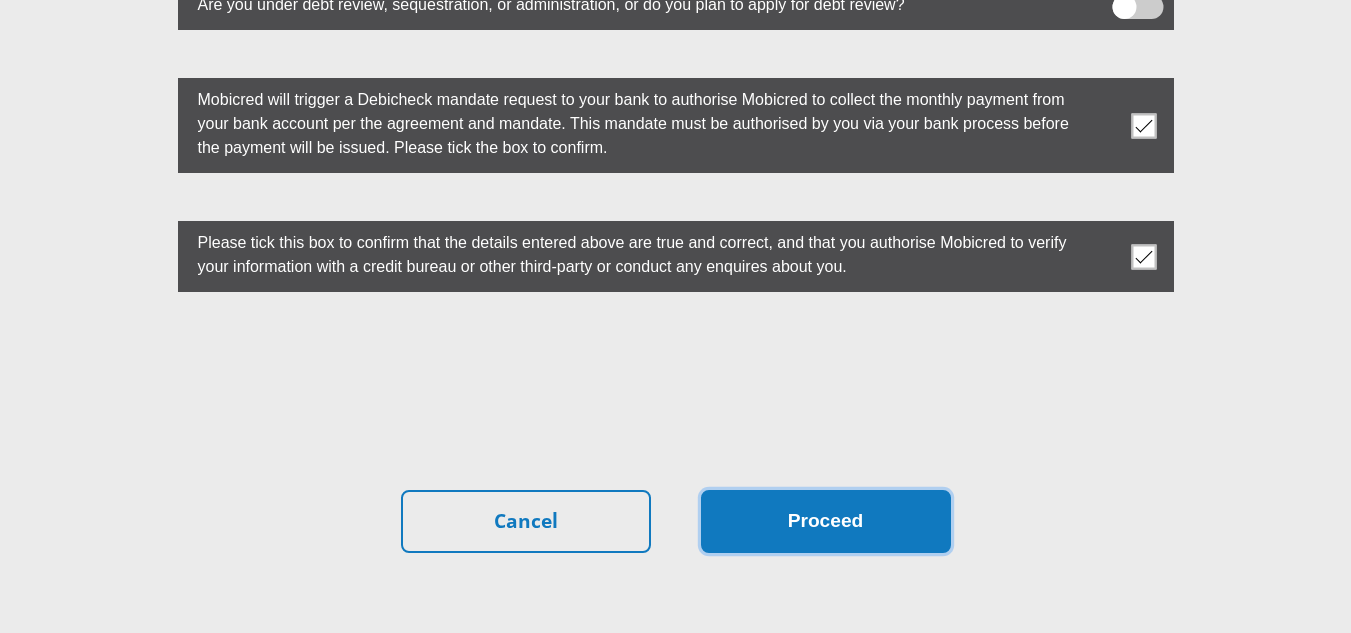 click on "Proceed" at bounding box center (826, 521) 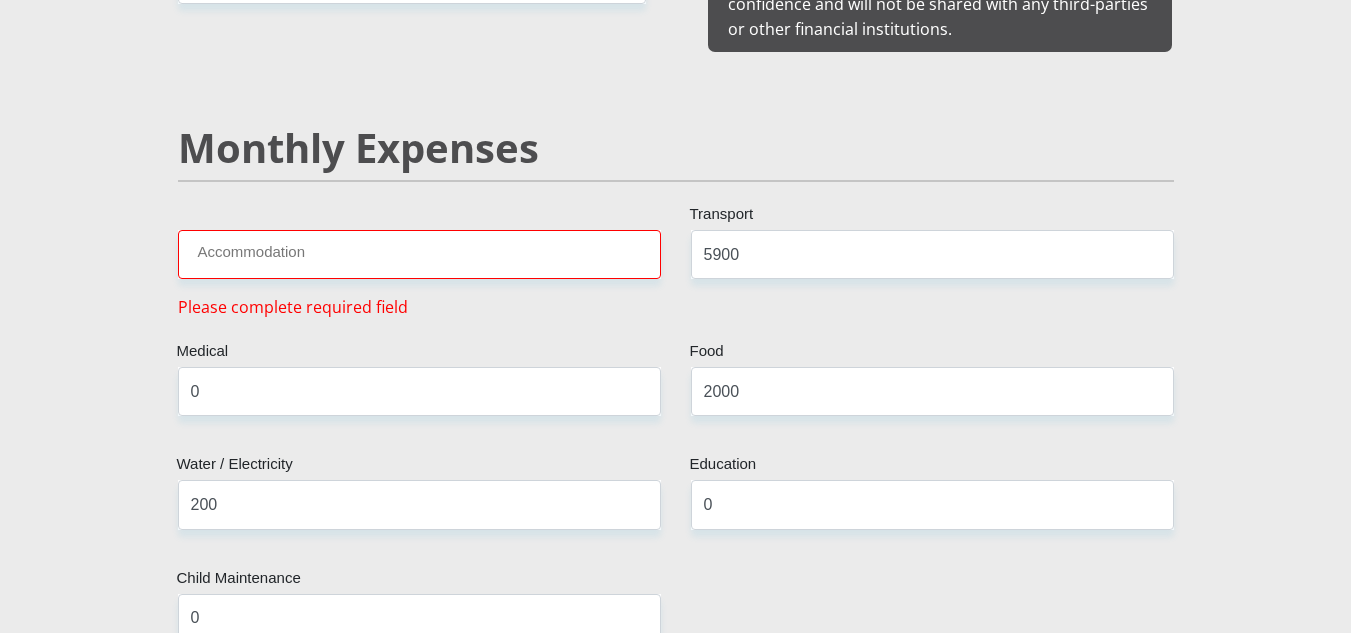 scroll, scrollTop: 2275, scrollLeft: 0, axis: vertical 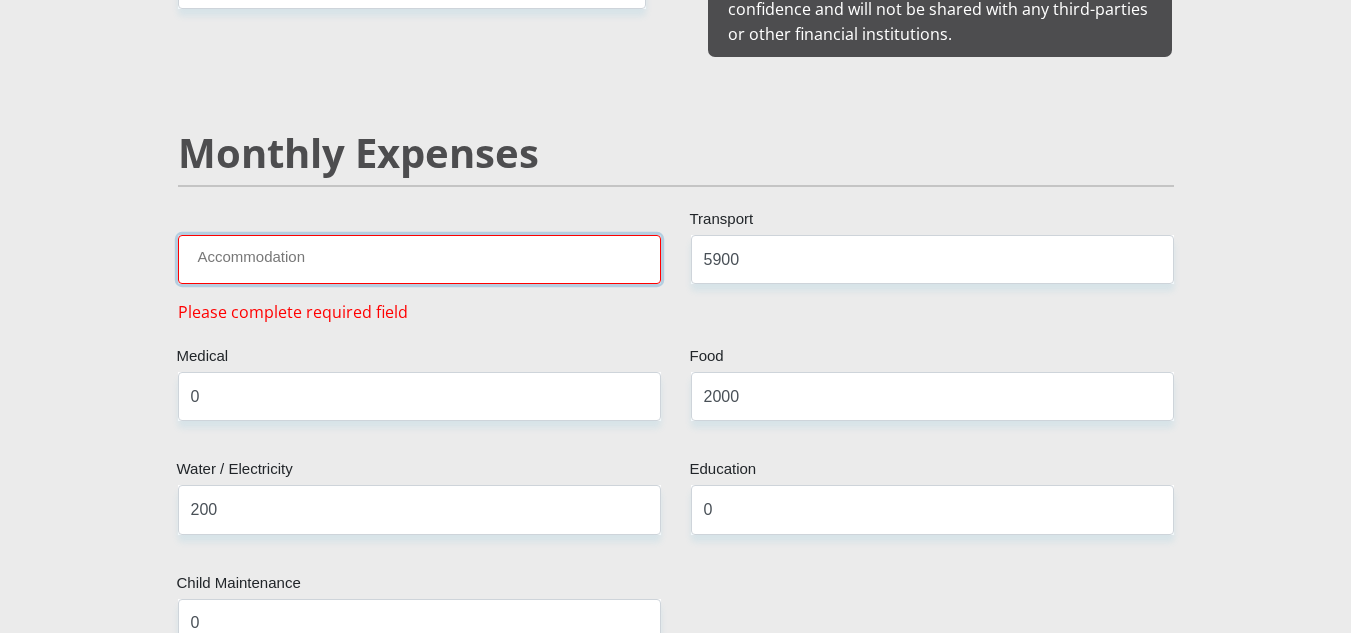 click on "Accommodation" at bounding box center [419, 259] 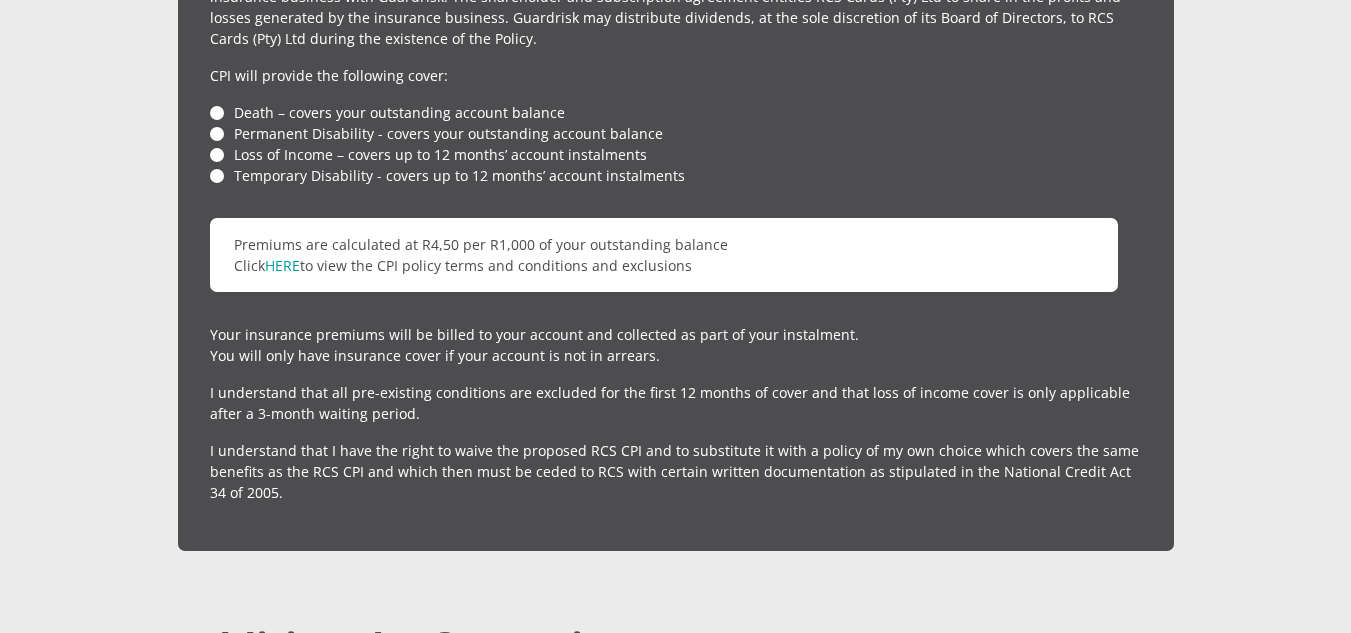 scroll, scrollTop: 5733, scrollLeft: 0, axis: vertical 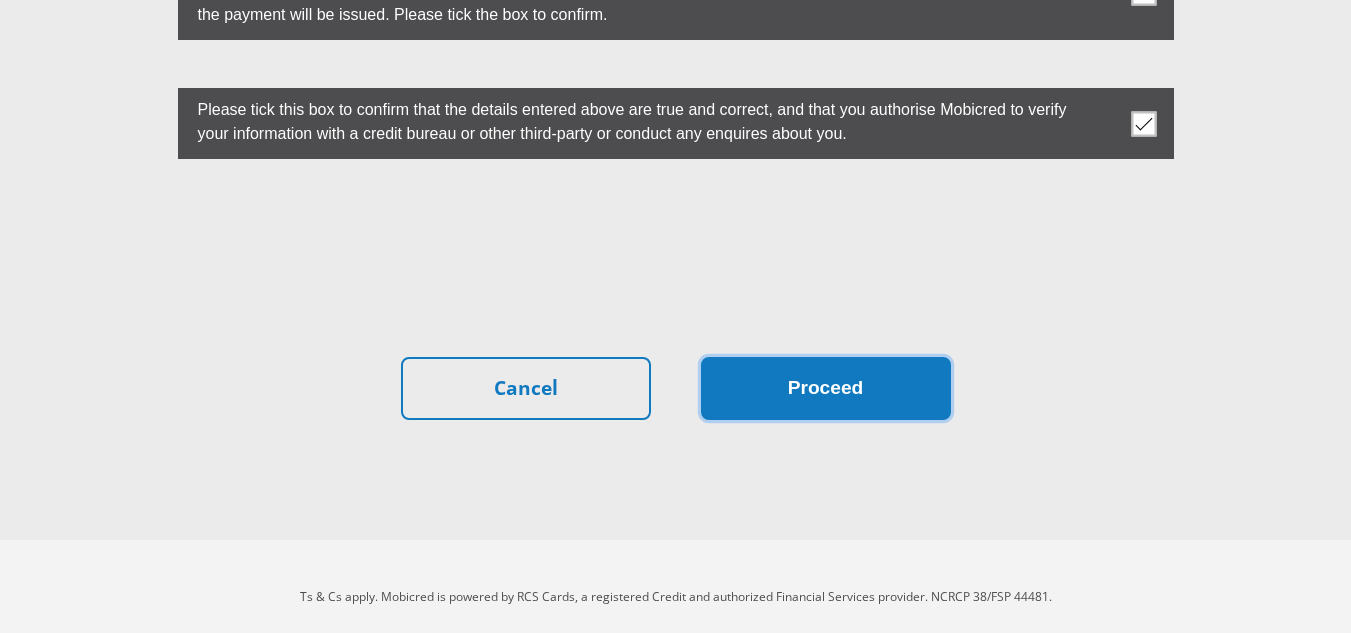 click on "Proceed" at bounding box center [826, 388] 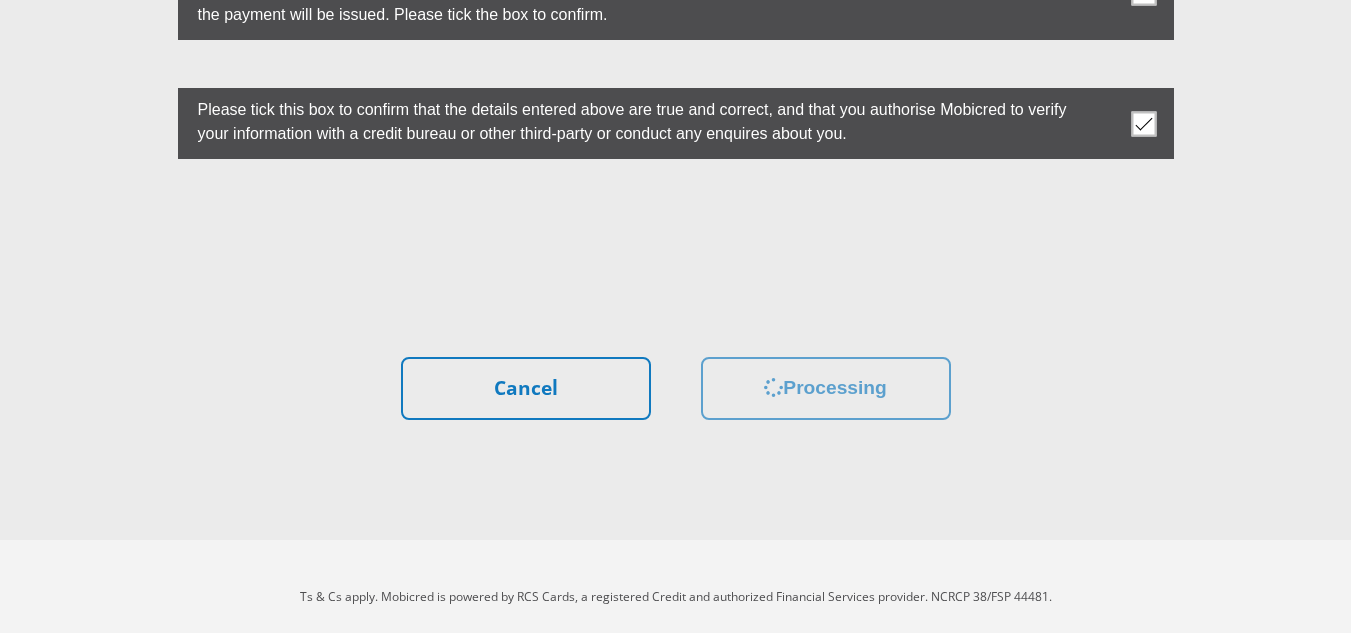 scroll, scrollTop: 0, scrollLeft: 0, axis: both 